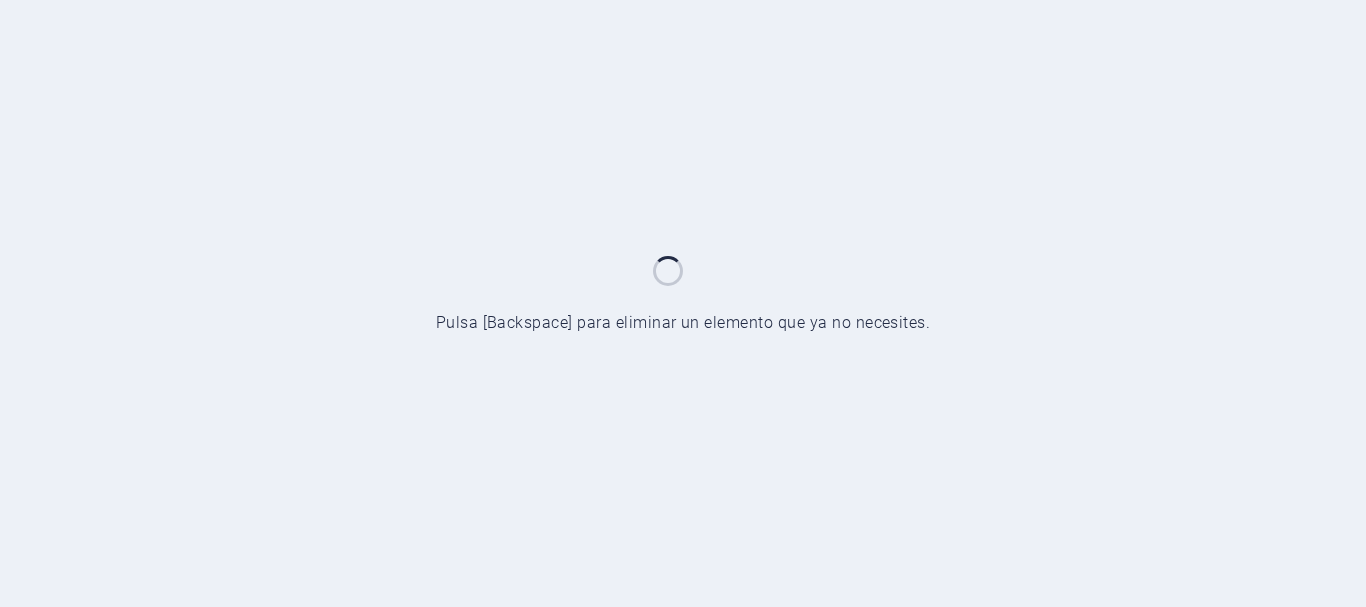 scroll, scrollTop: 0, scrollLeft: 0, axis: both 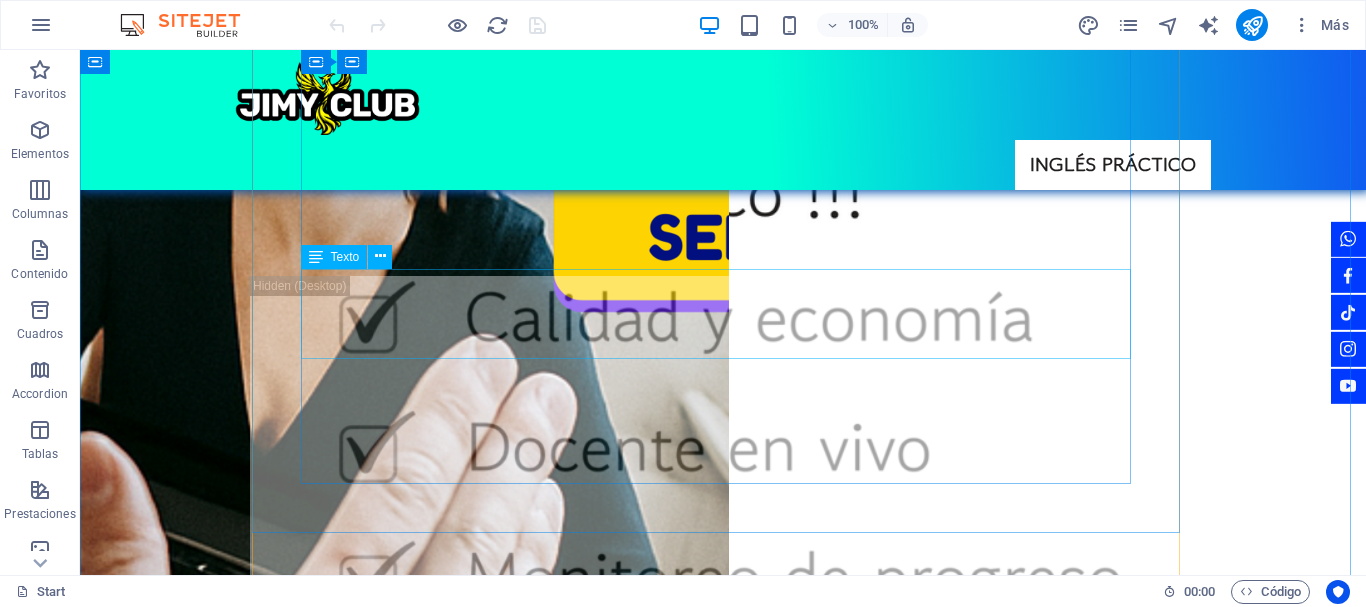 click on "Nuestro método es práctico desde el día 1. La primera clase de cada semana es de vocabulario práctico en donde no solo aprendes la teoría sino que la practicas en la misma clase con ejercicios de listening (escuchar), writing (escribir), reading (leer) y speaking (hablar)." at bounding box center (723, 6993) 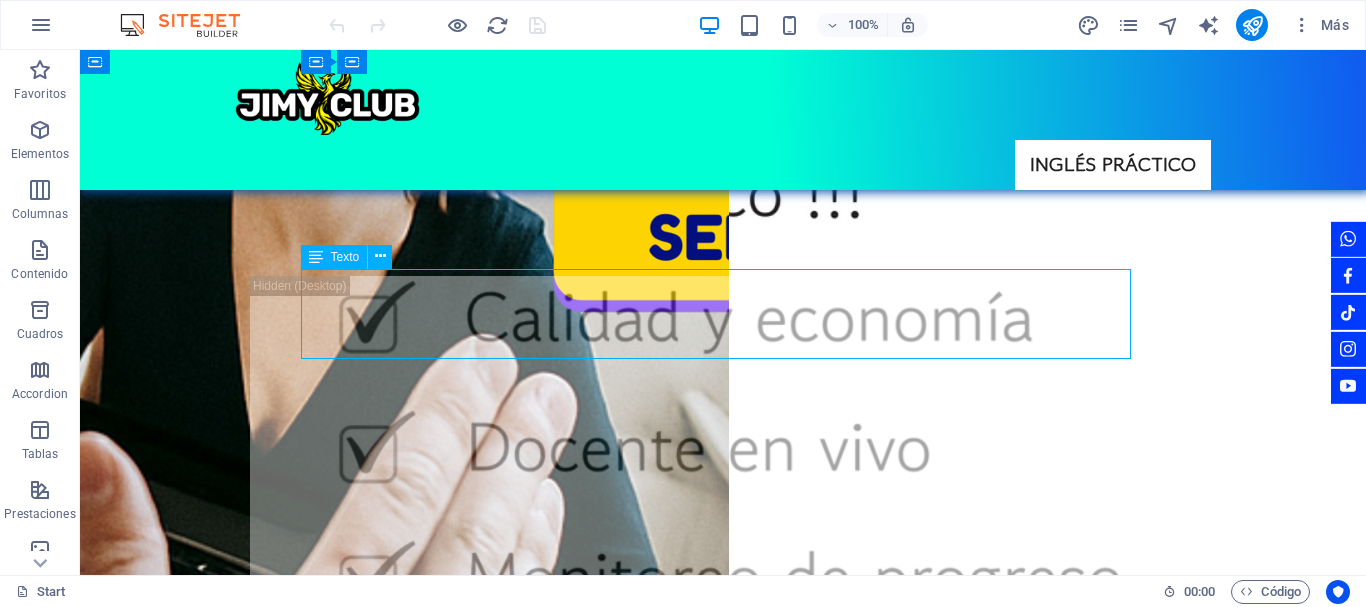 click on "Nuestro método es práctico desde el día 1. La primera clase de cada semana es de vocabulario práctico en donde no solo aprendes la teoría sino que la practicas en la misma clase con ejercicios de listening (escuchar), writing (escribir), reading (leer) y speaking (hablar)." at bounding box center [723, 6993] 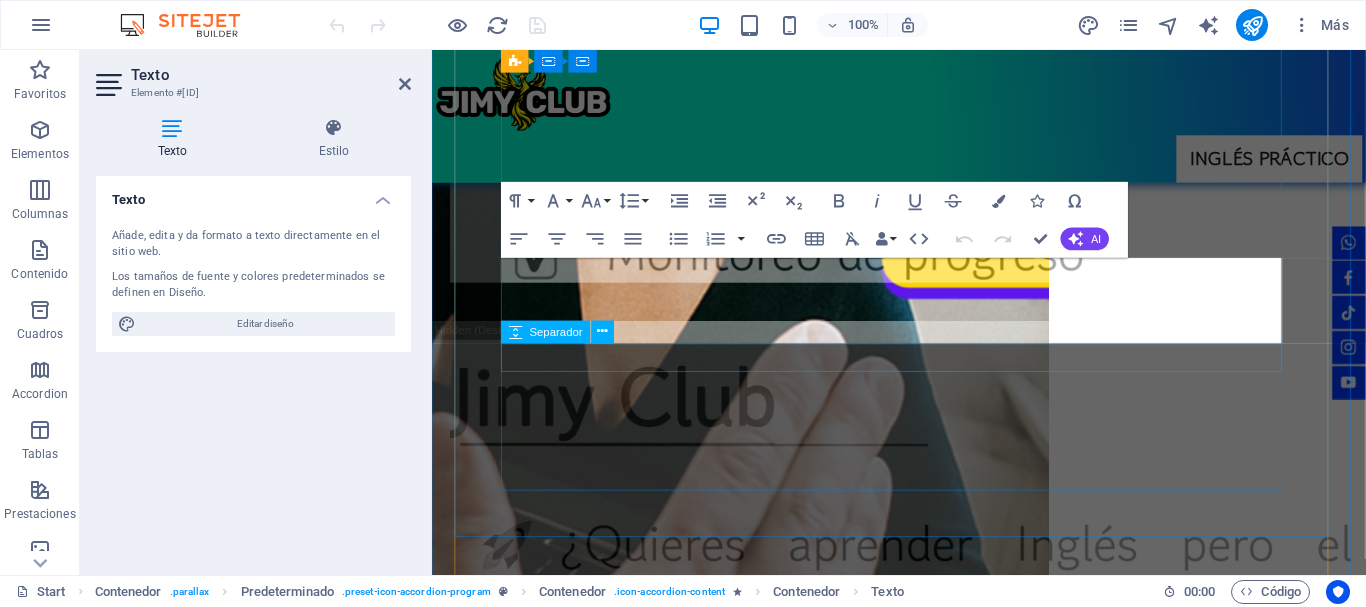 scroll, scrollTop: 4100, scrollLeft: 0, axis: vertical 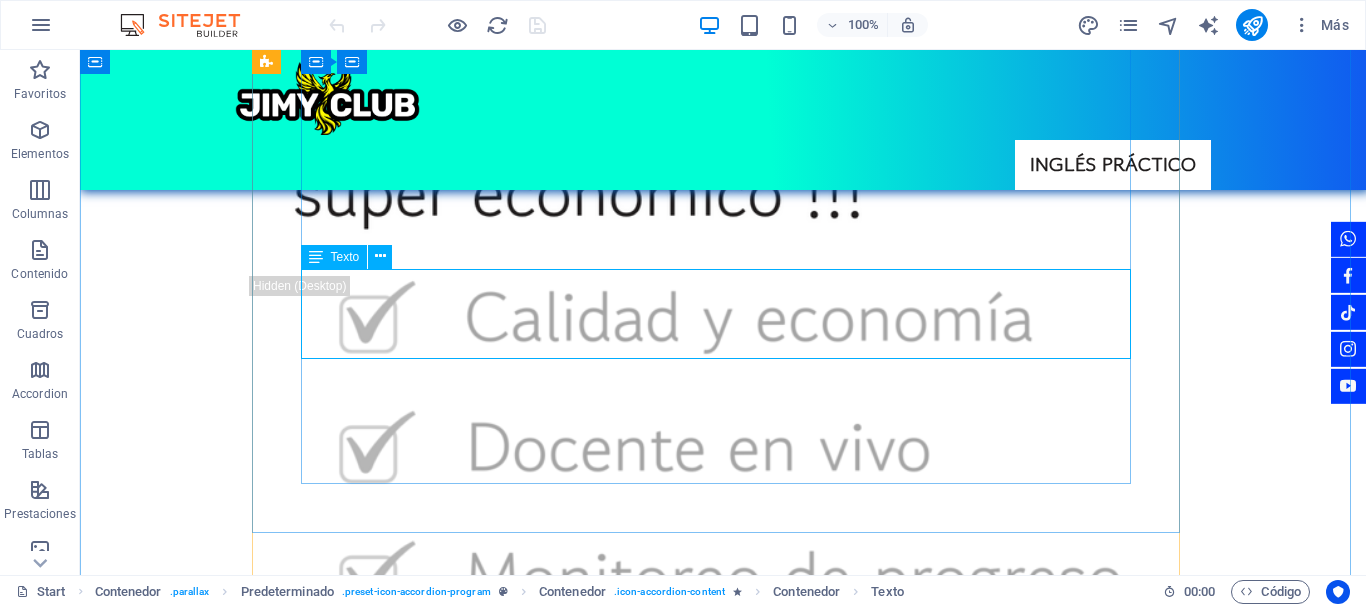 click on "Nuestro método es práctico desde el día 1. La primera clase de cada semana es de vocabulario práctico en donde no solo aprendes la teoría sino que la practicas en la misma clase con ejercicios de listening (escuchar), writing (escribir), reading (leer) y speaking (hablar)." at bounding box center (723, 6993) 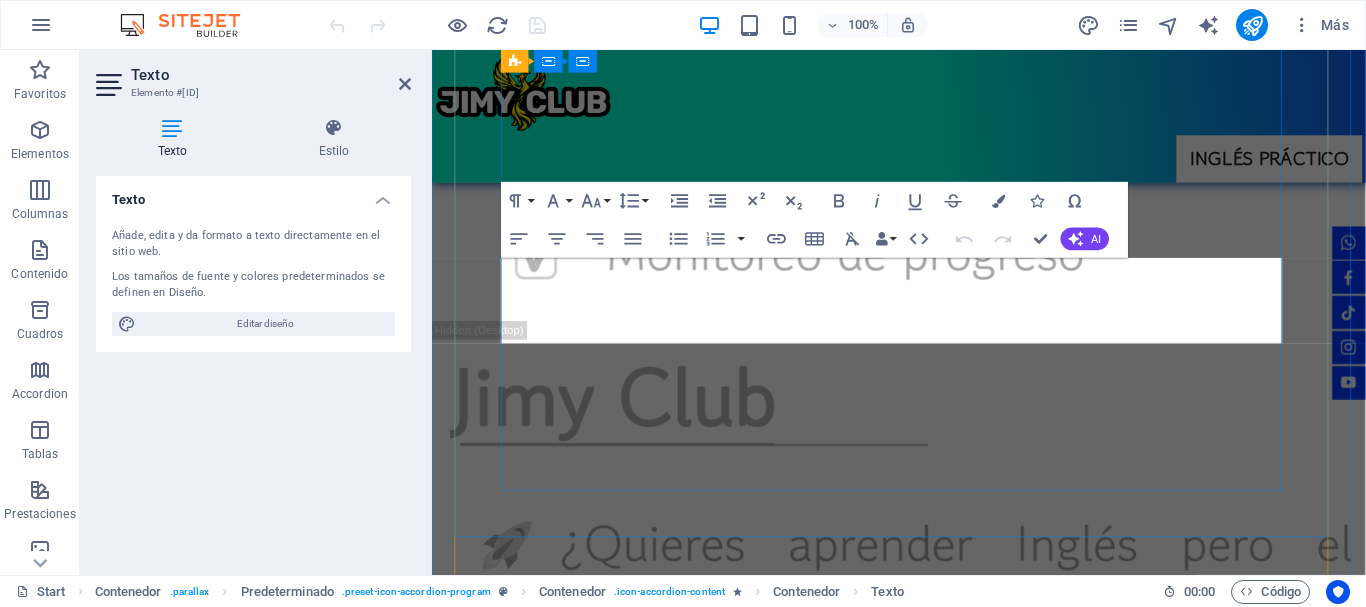 scroll, scrollTop: 4100, scrollLeft: 0, axis: vertical 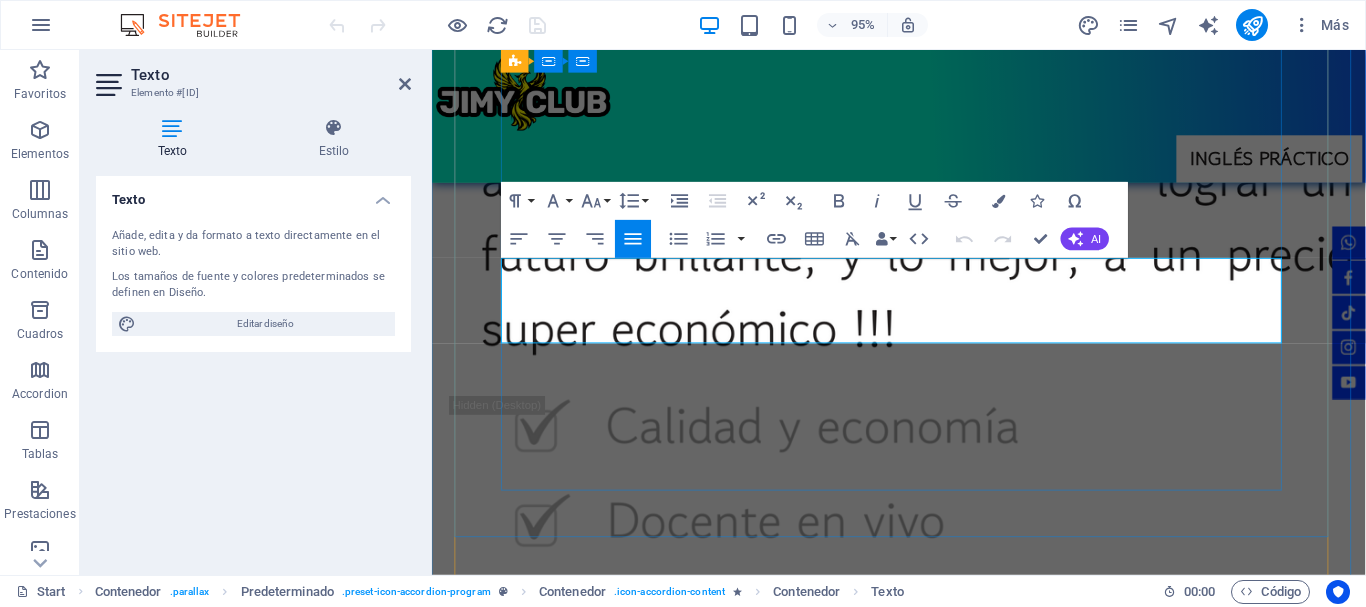 click on "Nuestro método es práctico desde el día 1. La primera clase de cada semana es de vocabulario práctico en donde no solo aprendes la teoría sino que la practicas en la misma clase con ejercicios de listening (escuchar), writing (escribir), reading (leer) y speaking (hablar)." at bounding box center [924, 5960] 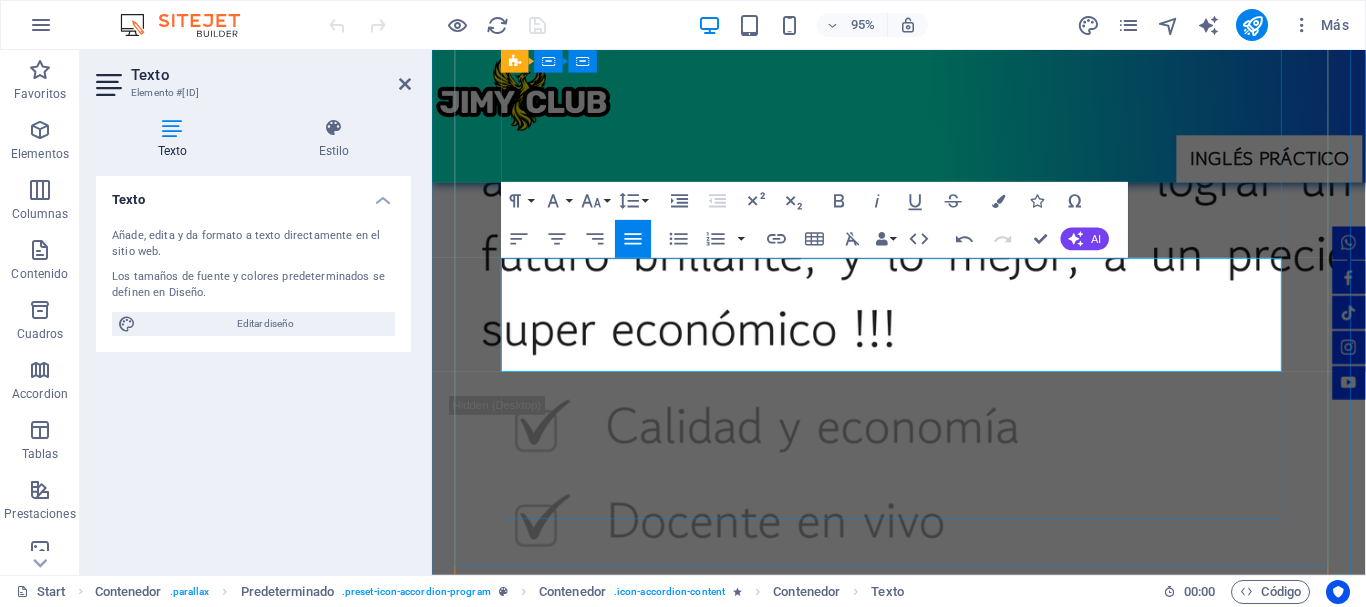 drag, startPoint x: 753, startPoint y: 374, endPoint x: 844, endPoint y: 375, distance: 91.00549 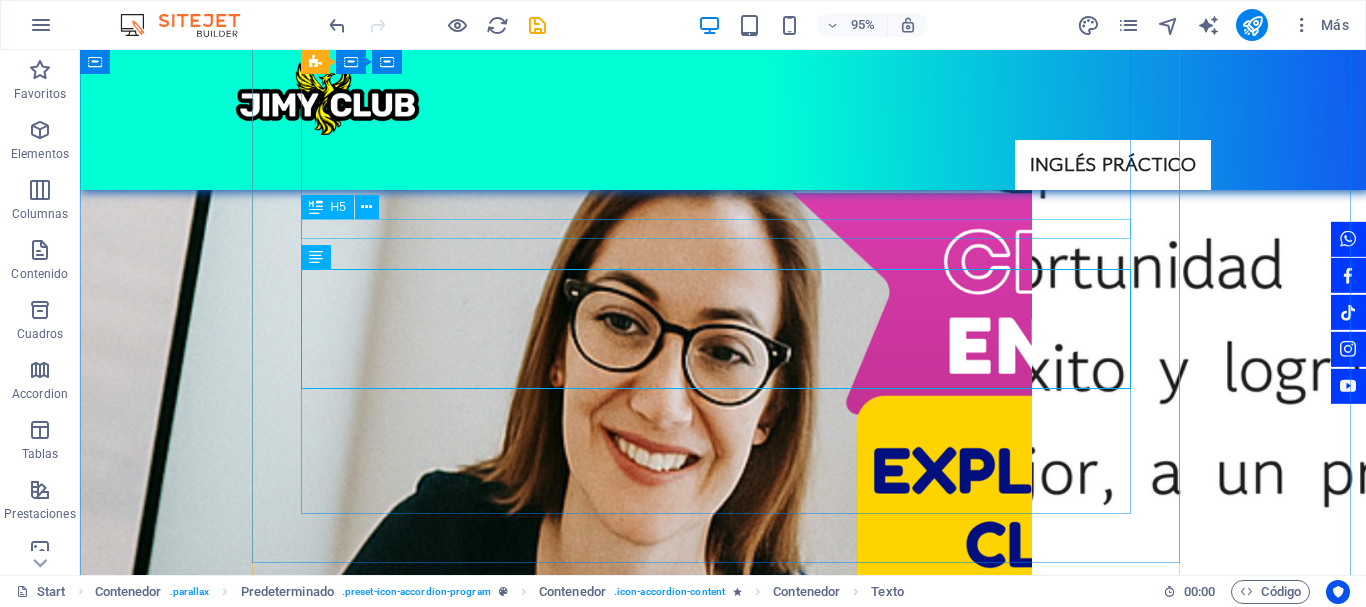 scroll, scrollTop: 4481, scrollLeft: 0, axis: vertical 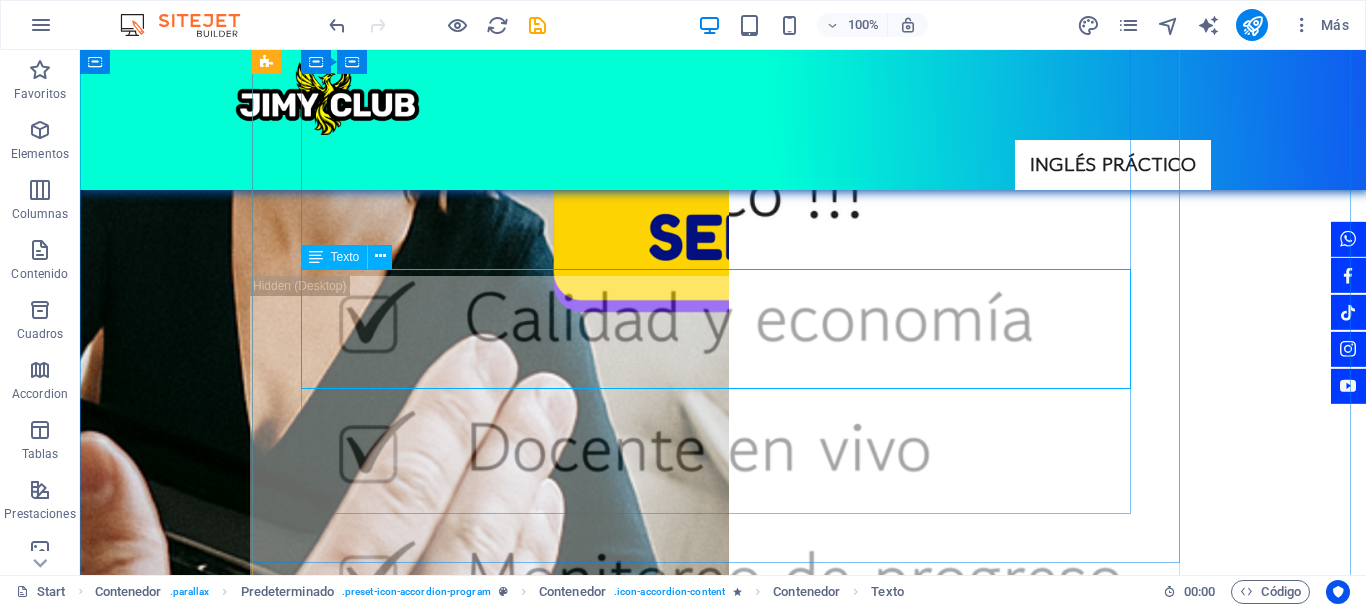 click on "Nuestro método es práctico desde el día 1. La primera clase de cada semana es de vocabulario práctico en donde no solo aprendes la teoría sino que la practicas en la misma clase con ejercicios de listening (escuchar), writing (escribir), reading (leer) y speaking (hablar). En cada clase de vocabulario práctico se enseñan no menos de 50 palabras nuevas en Inglés" at bounding box center [723, 7008] 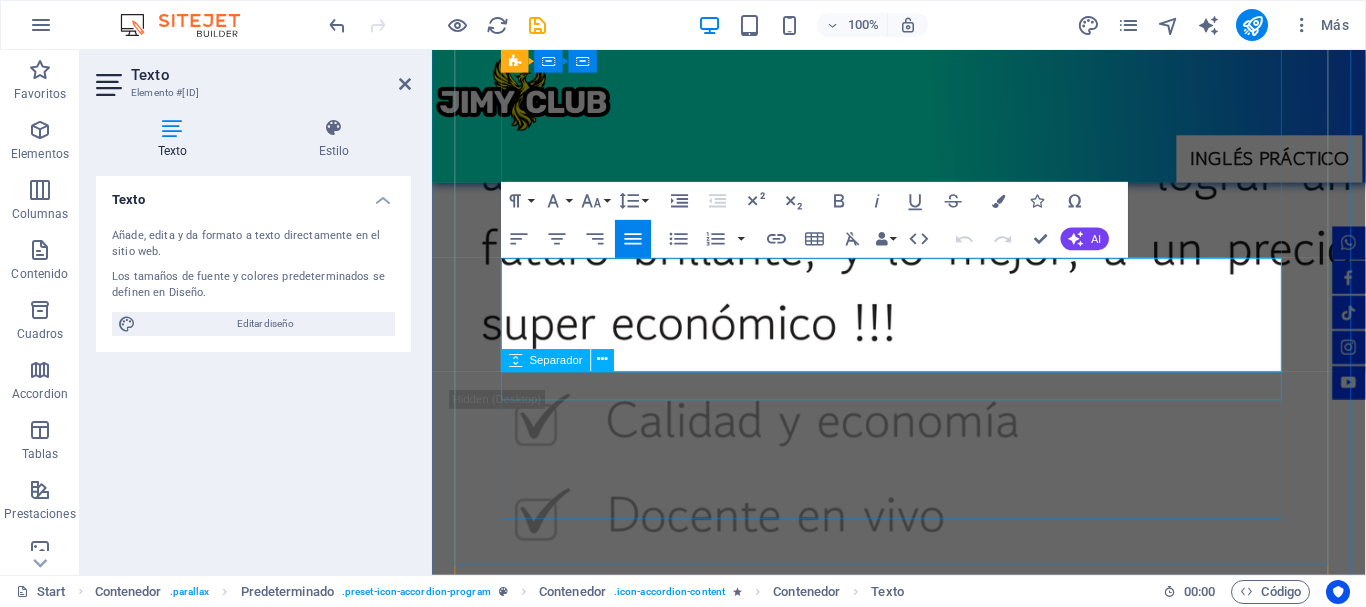 scroll, scrollTop: 4100, scrollLeft: 0, axis: vertical 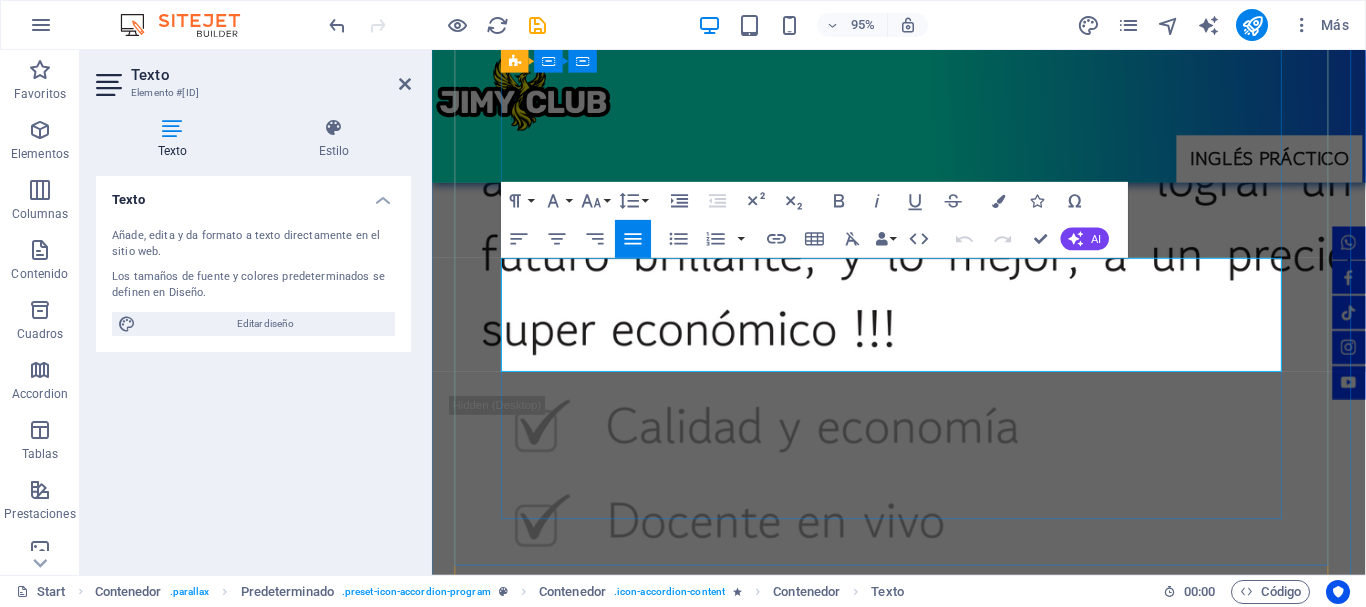 click on "Nuestro método es práctico desde el día 1. La primera clase de cada semana es de vocabulario práctico en donde no solo aprendes la teoría sino que la practicas en la misma clase con ejercicios de listening (escuchar), writing (escribir), reading (leer) y speaking (hablar). En cada clase de vocabulario práctico se enseñan no menos de 50 palabras nuevas en Inglés" at bounding box center [924, 5975] 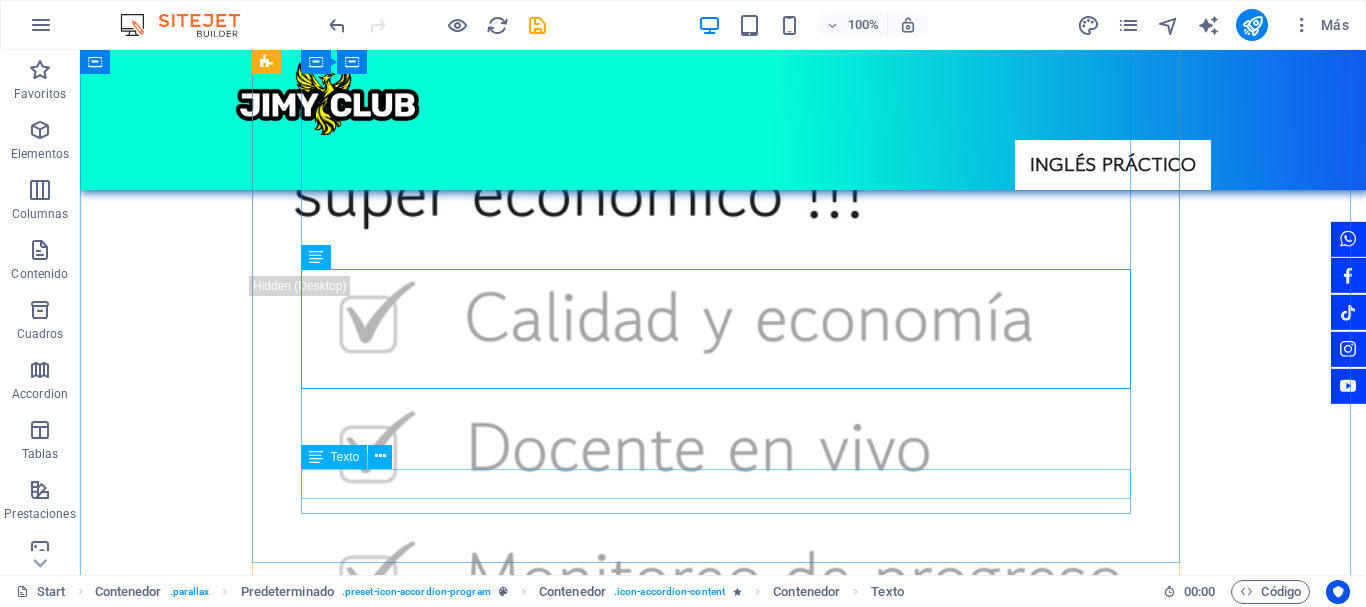 scroll, scrollTop: 4581, scrollLeft: 0, axis: vertical 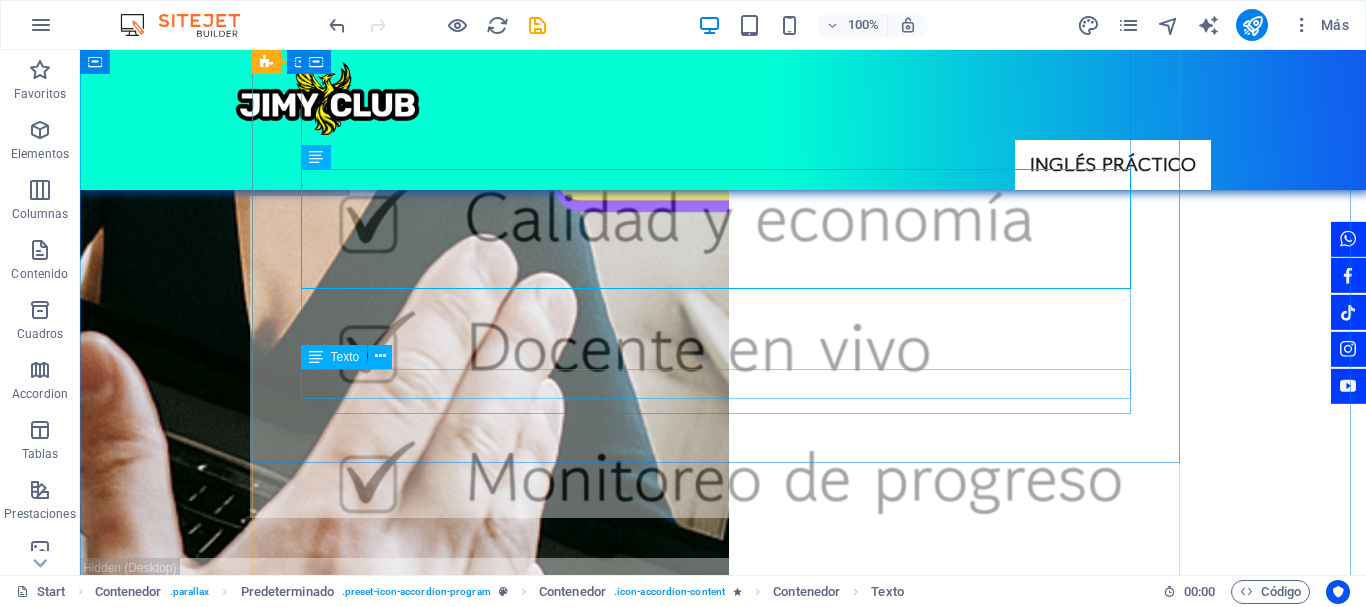 click on ""Empiezas con mentalidad profesional. Aprendes lo esencial, pero como un Pro desde el día uno."" at bounding box center (723, 7078) 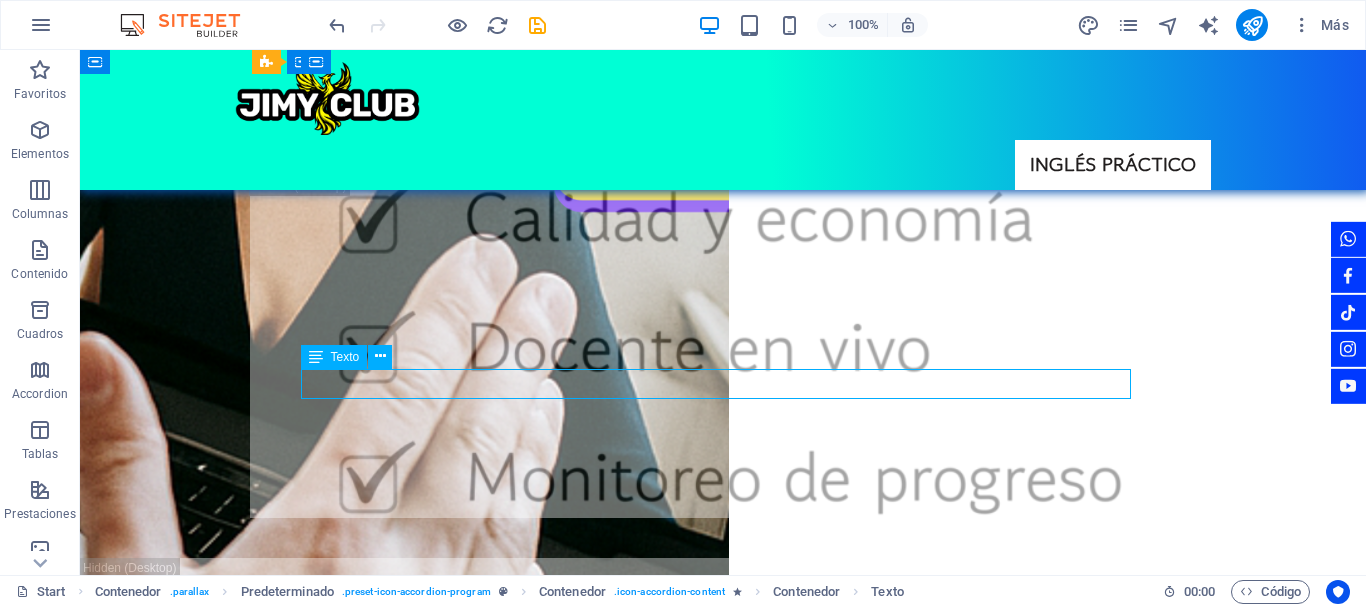 click on ""Empiezas con mentalidad profesional. Aprendes lo esencial, pero como un Pro desde el día uno."" at bounding box center (723, 7078) 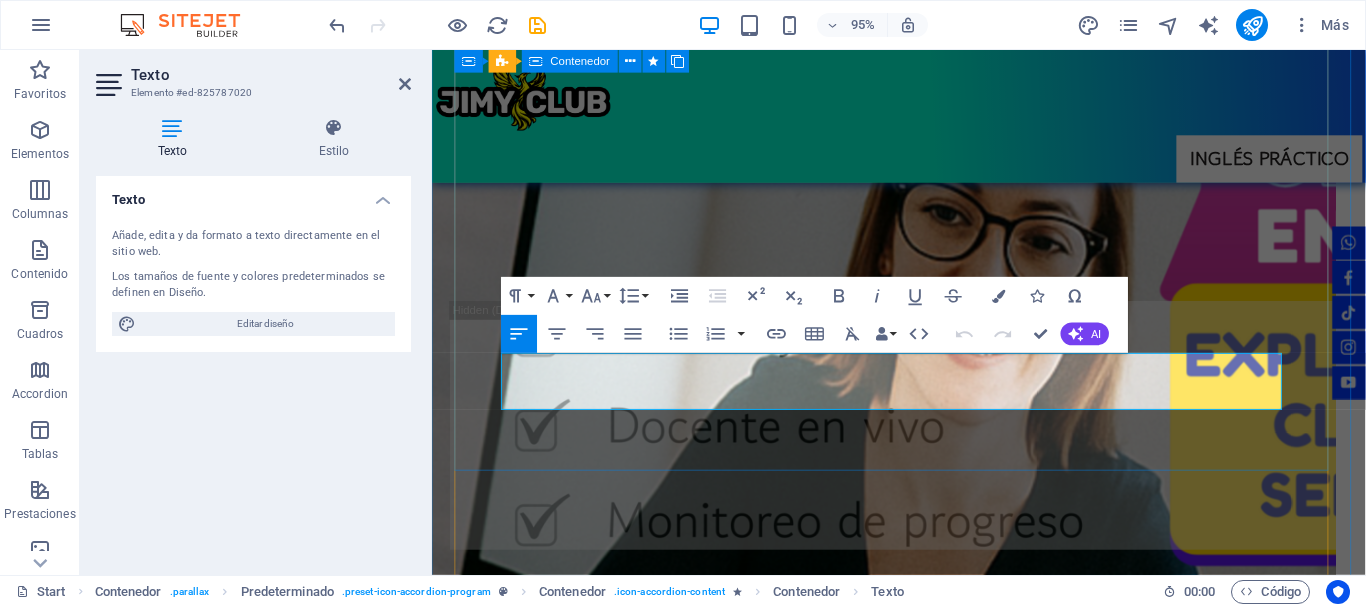 drag, startPoint x: 647, startPoint y: 408, endPoint x: 501, endPoint y: 380, distance: 148.66069 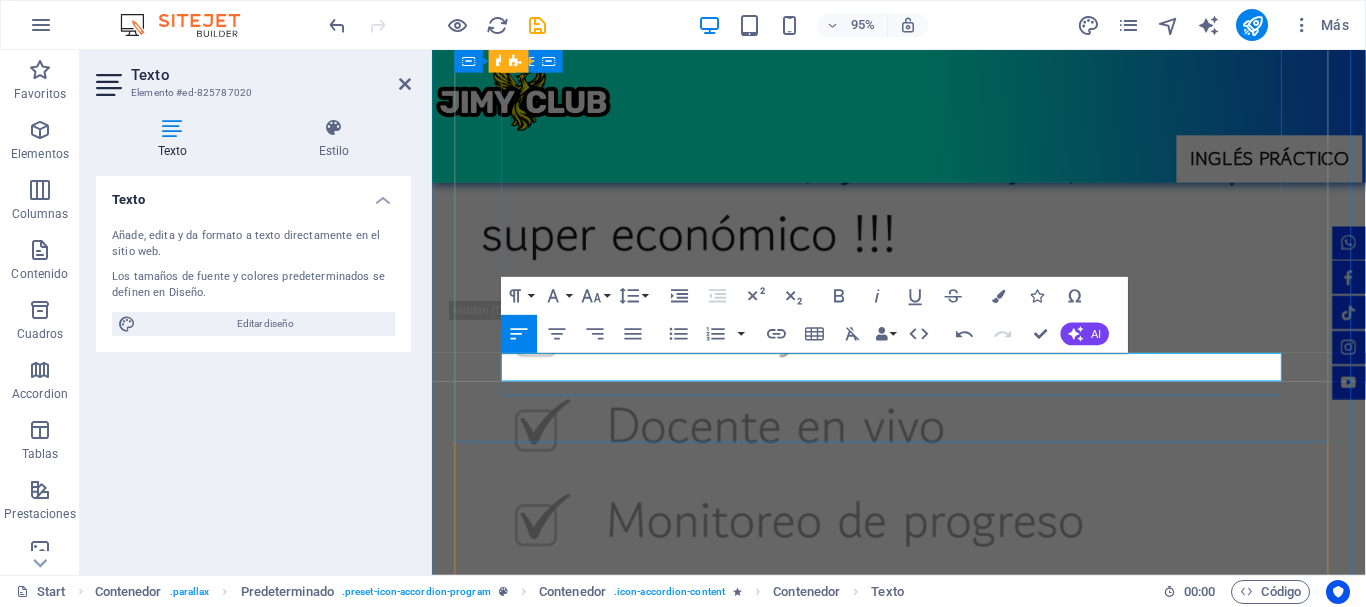 click on "La segunda clase de la semana es de gramática práctica, se enseñará teoría y práctica" at bounding box center [924, 6030] 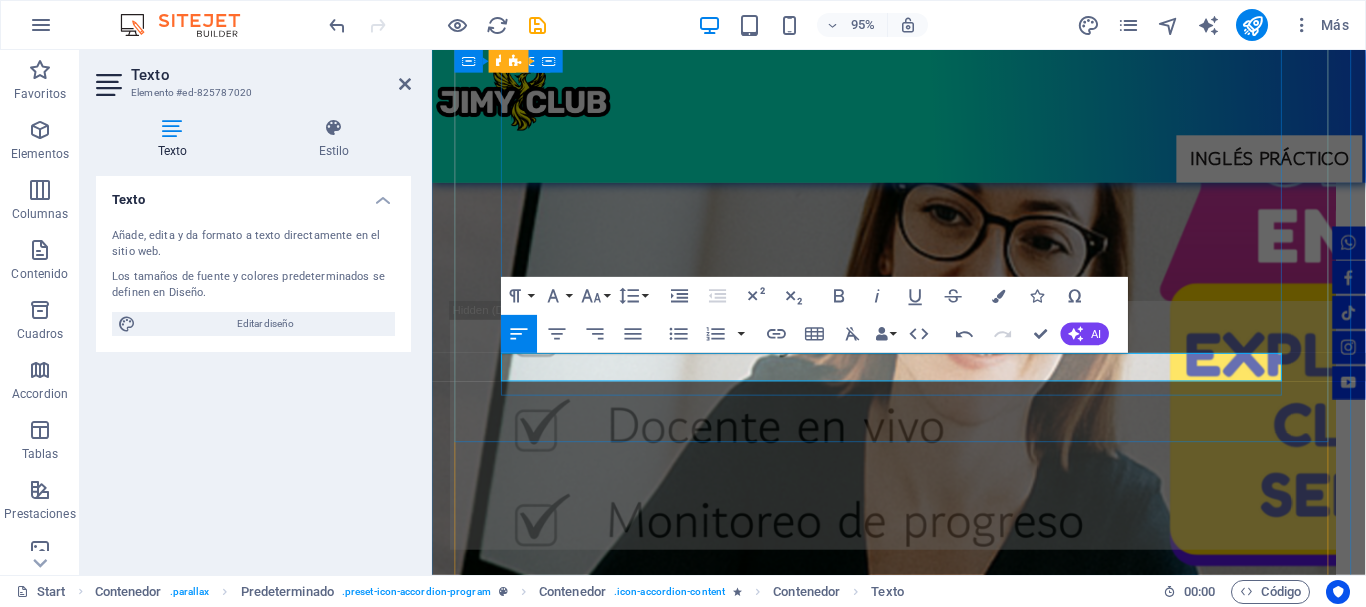 click on "La segunda clase de la semana es de gramática práctica, se enseñará teoría y práctica" at bounding box center (924, 6030) 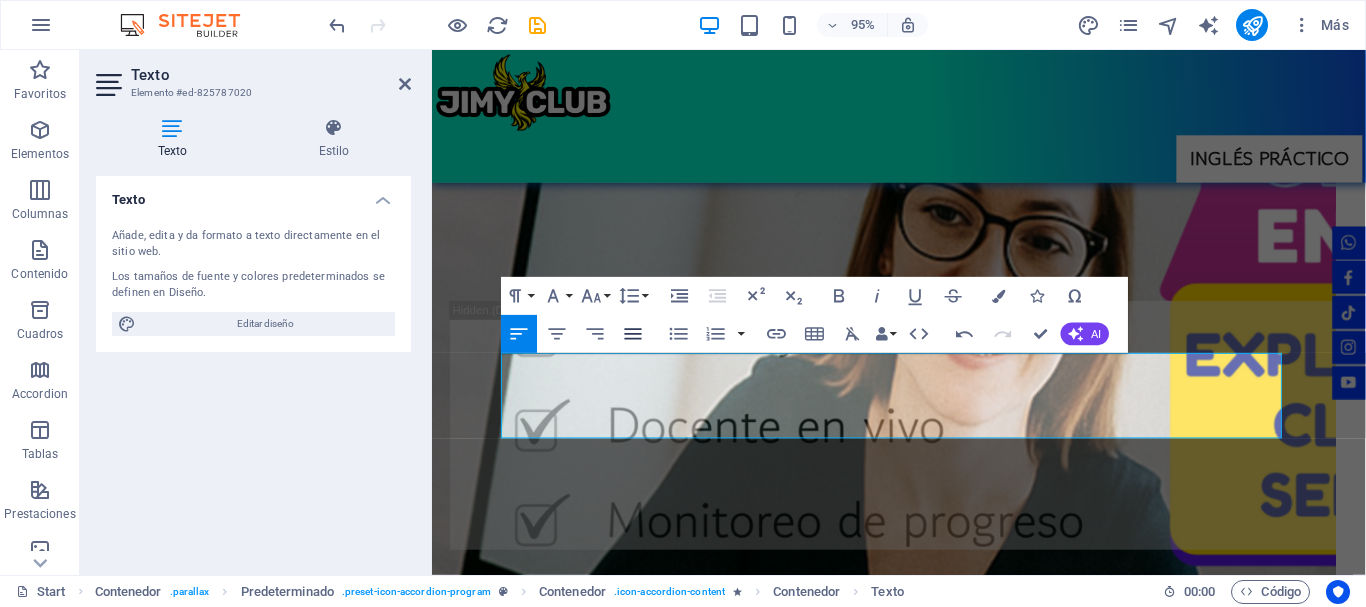 click 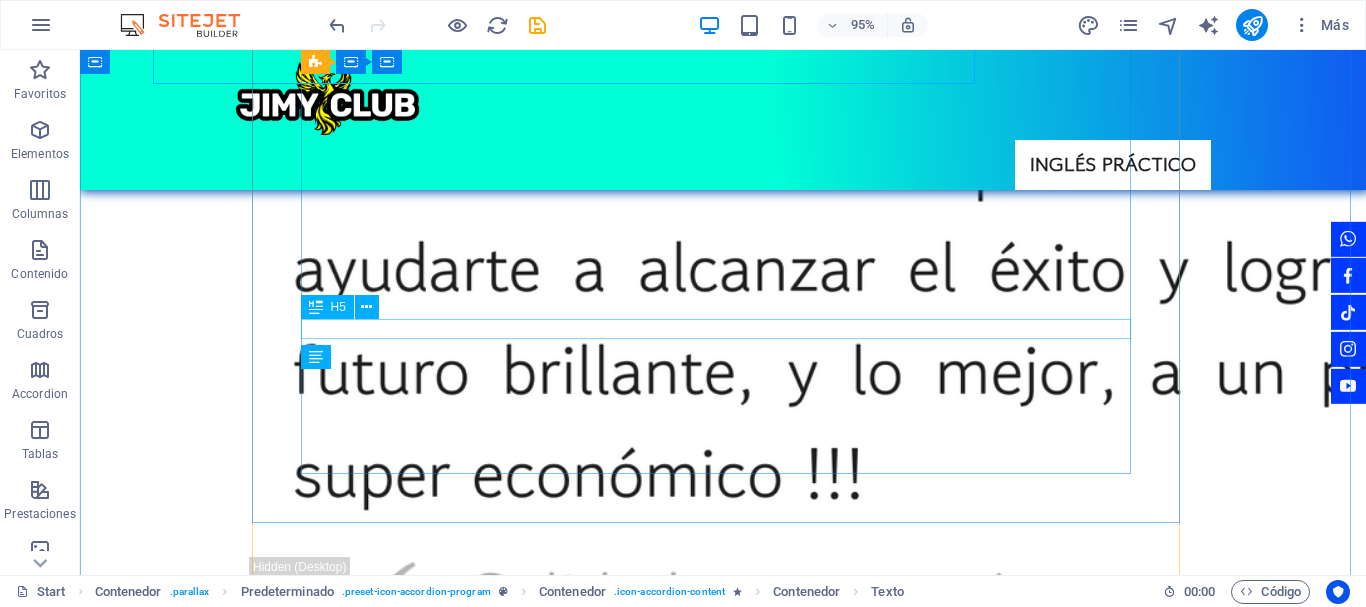 scroll, scrollTop: 4581, scrollLeft: 0, axis: vertical 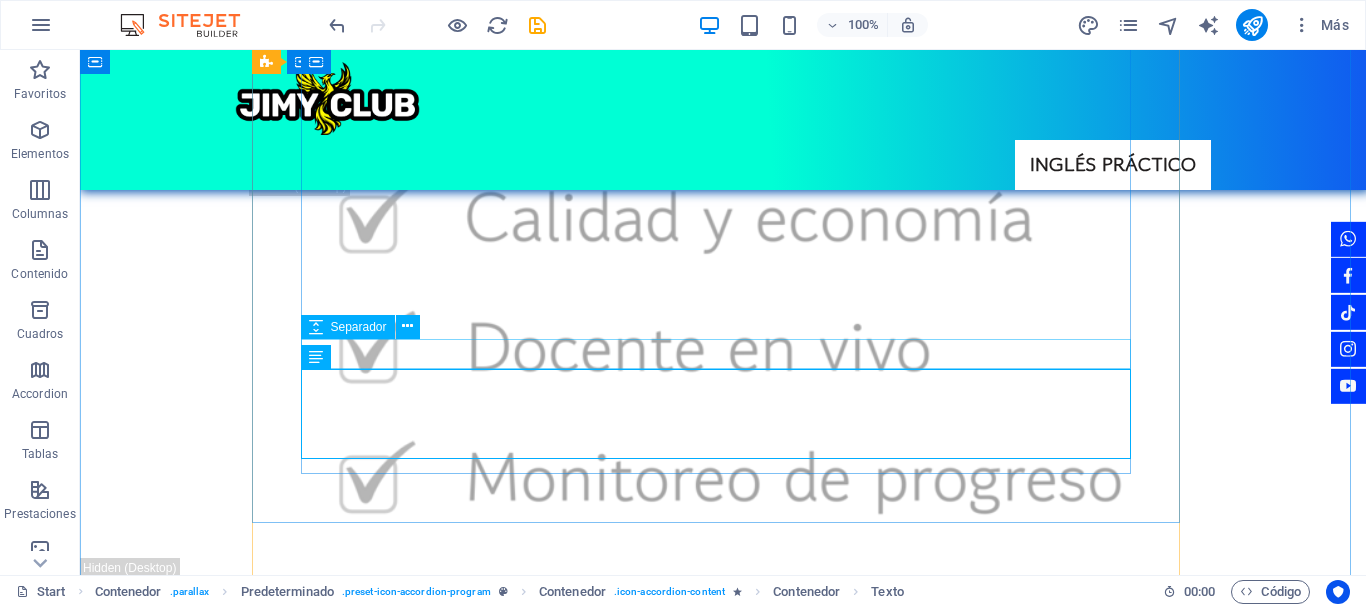 click at bounding box center [723, 7033] 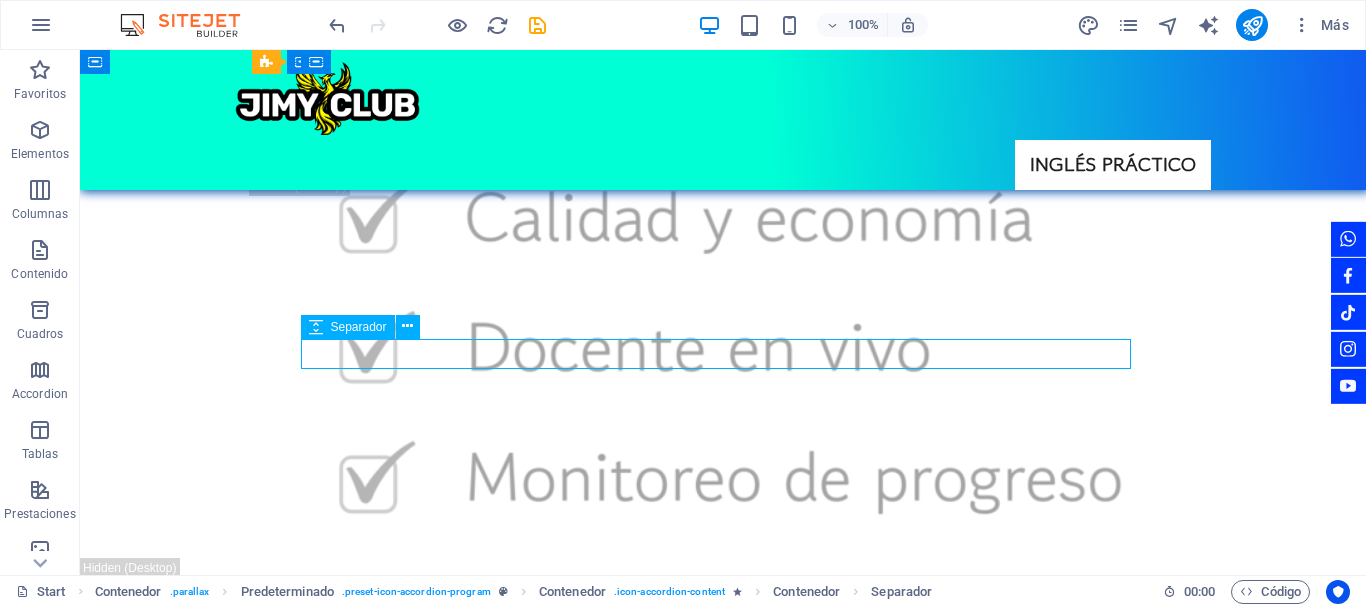 click at bounding box center (723, 7033) 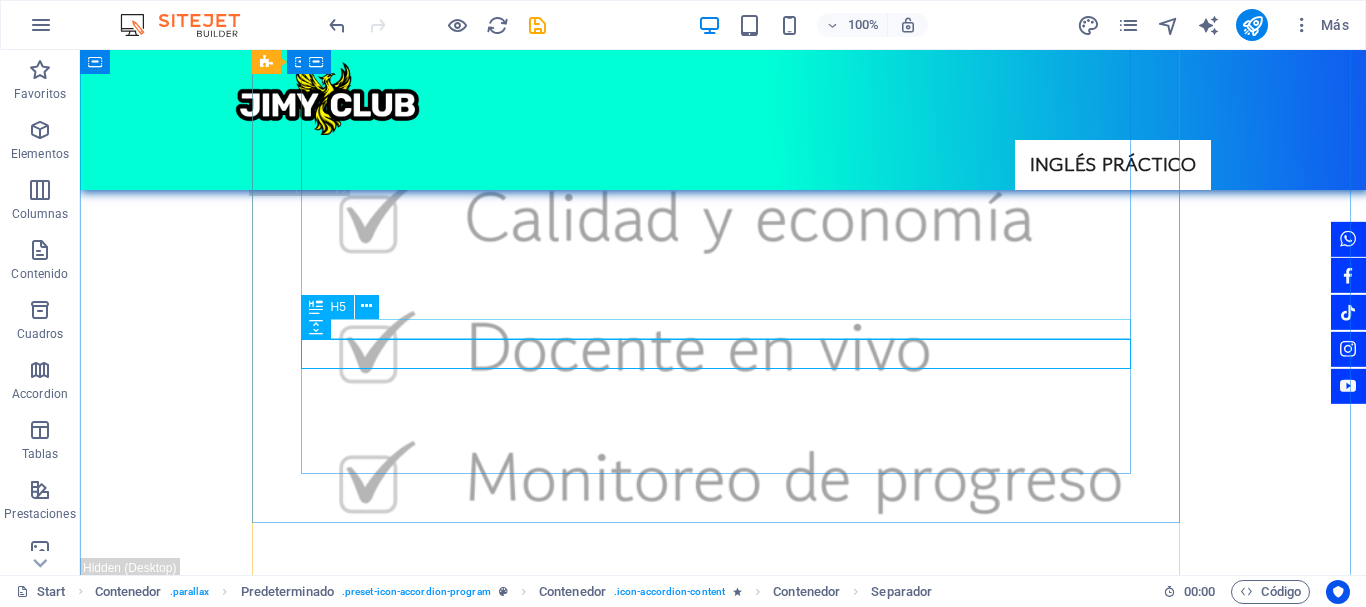 click on "Clase Gramática Práctica:" at bounding box center (723, 7008) 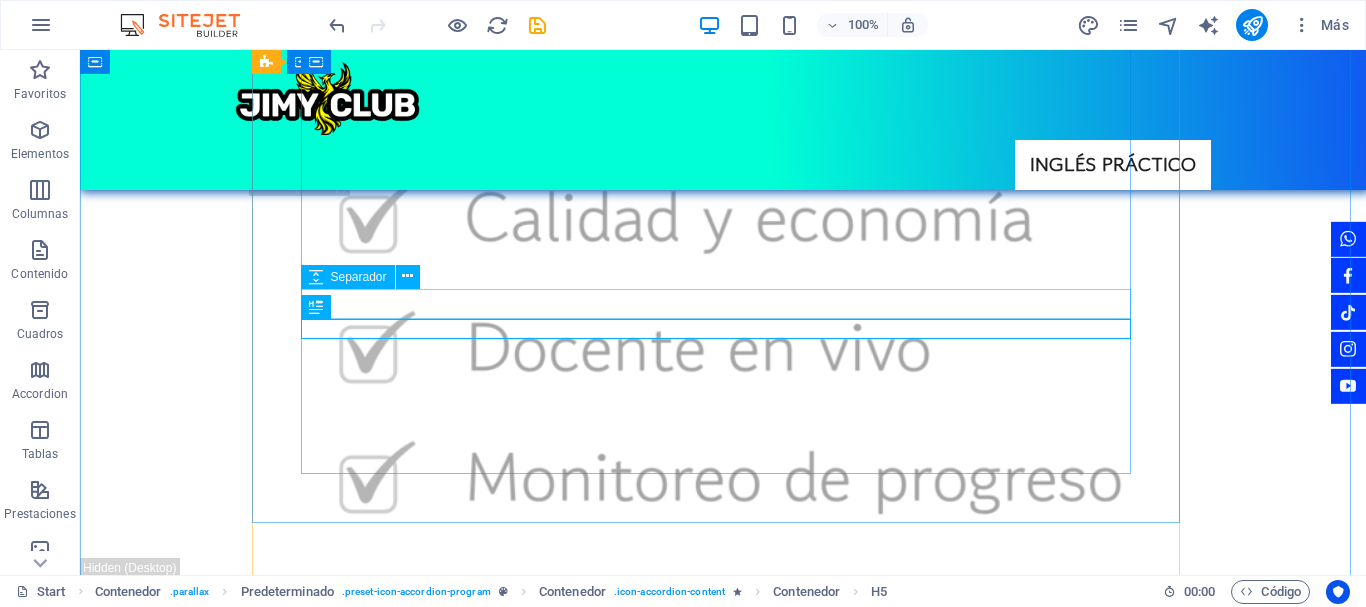 click at bounding box center (723, 6983) 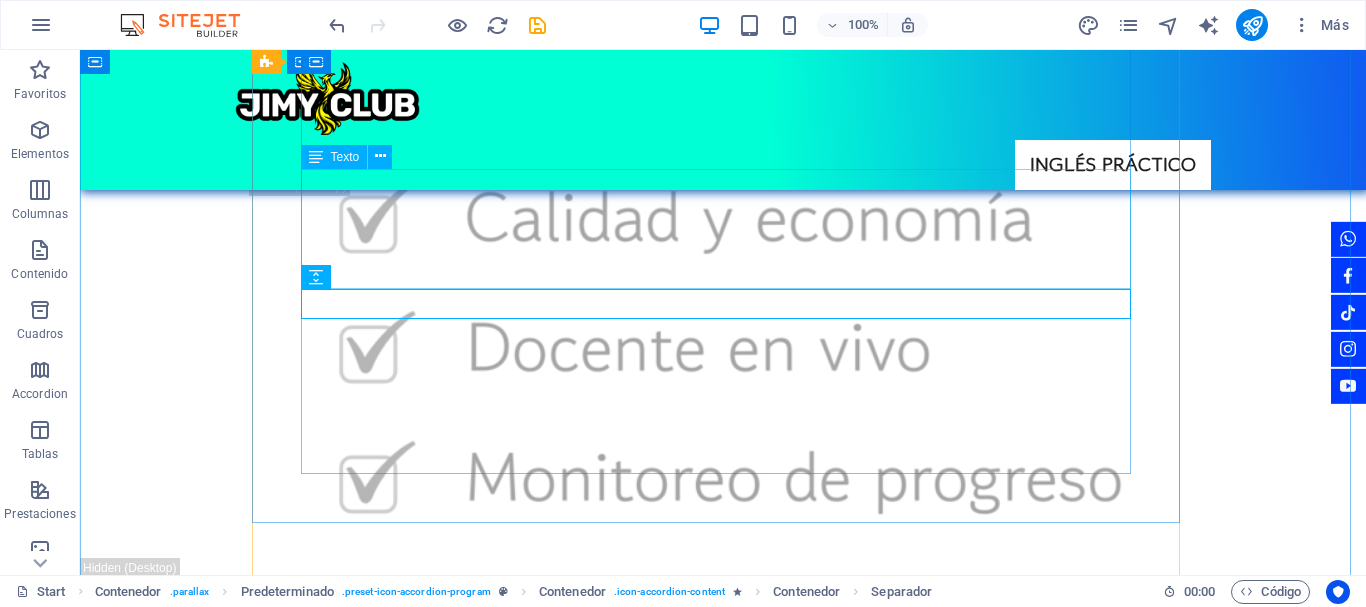 click on "Nuestro método es práctico desde el día 1. La primera clase de cada semana es de vocabulario práctico en donde no solo aprendes la teoría sino que la practicas en la misma clase con ejercicios de listening (escuchar), writing (escribir), reading (leer) y speaking (hablar). En cada clase de vocabulario práctico se enseñan no menos de 50 palabras nuevas en Inglés." at bounding box center [723, 6908] 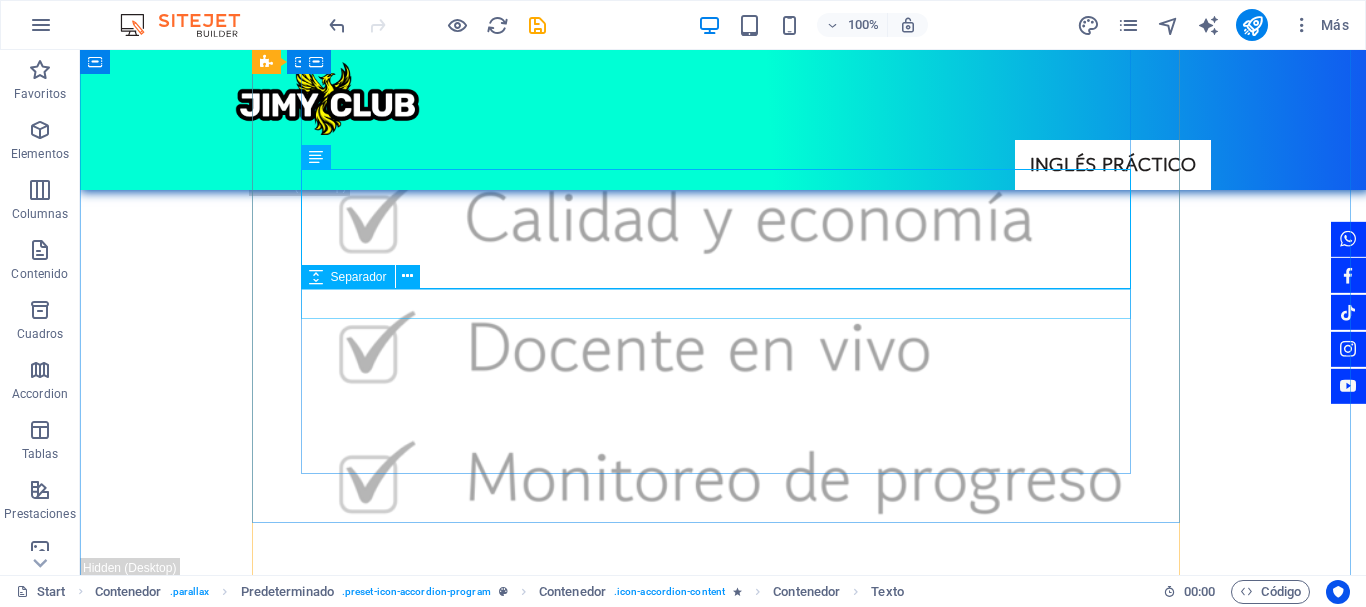 click at bounding box center (723, 6983) 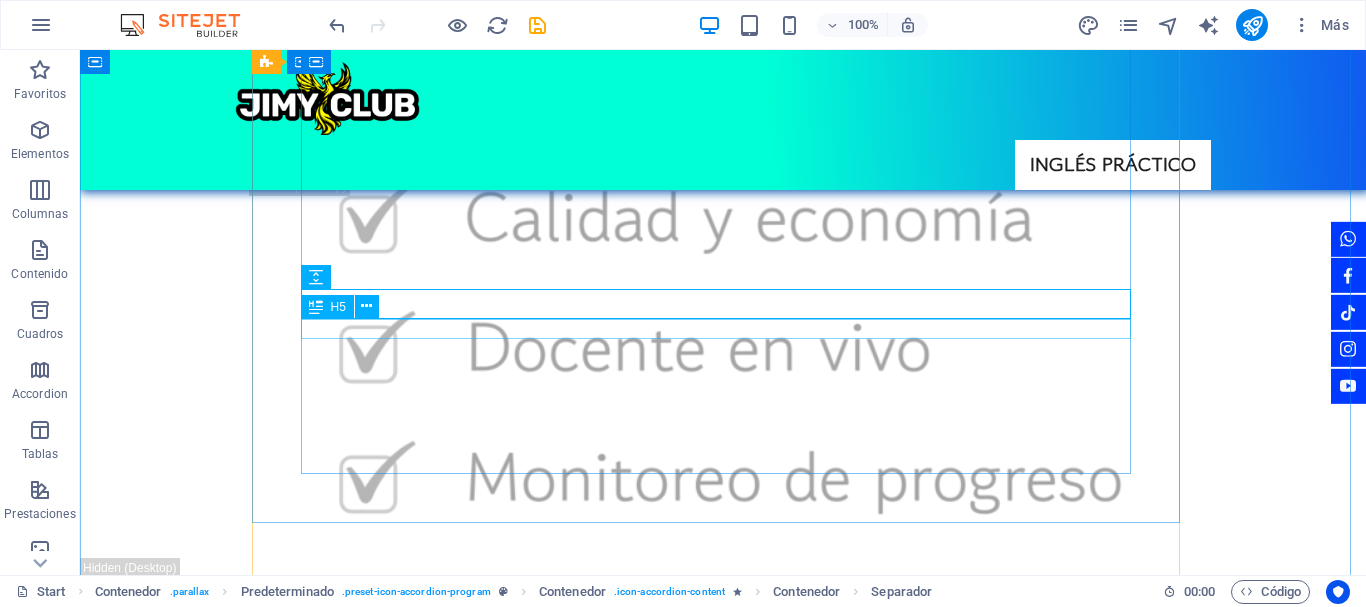 click on "Clase Gramática Práctica:" at bounding box center [723, 7008] 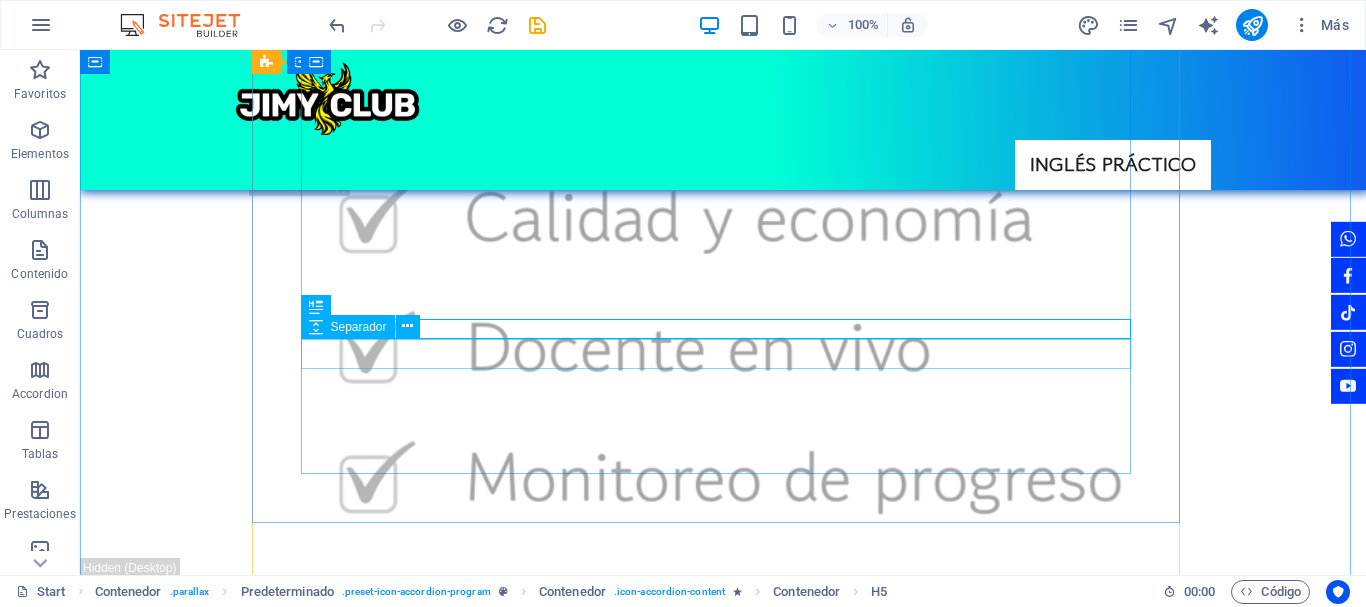 click at bounding box center [723, 7033] 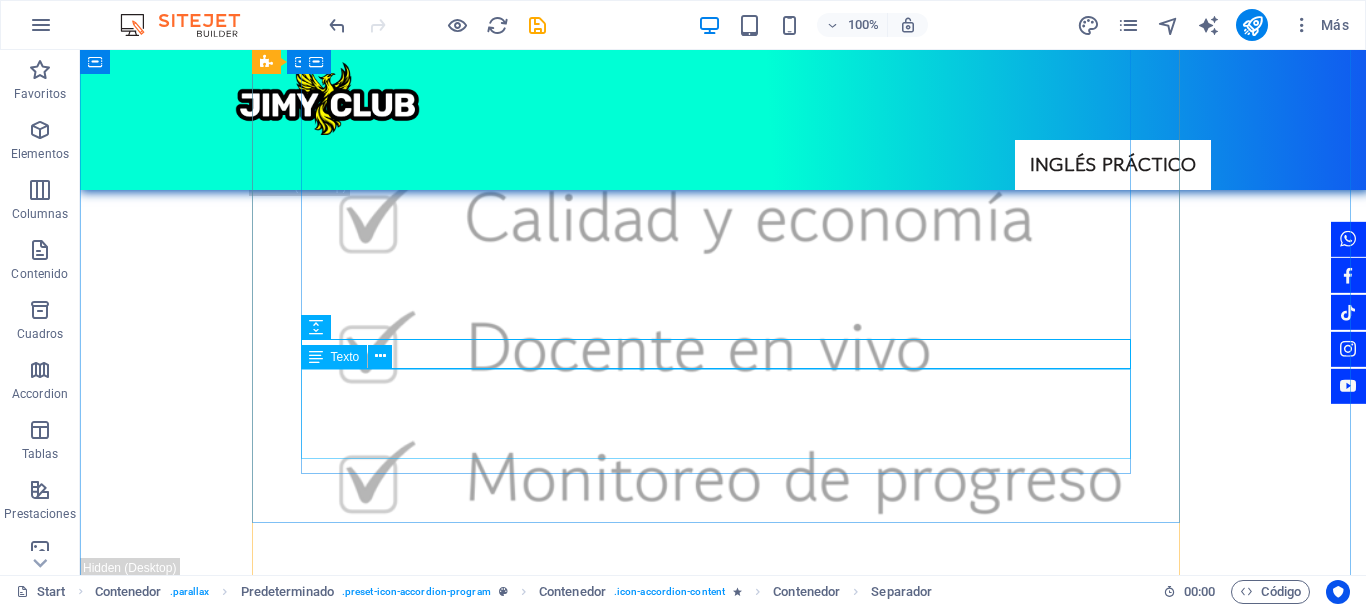 click on "La segunda clase de la semana es de gramática práctica, se enseñará teoría en la primera parte de la clase y en la segunda se realizan ejercicios prácticos para afianzar la enseñanza teórica logrando un mejor aprendizaje." at bounding box center [723, 7093] 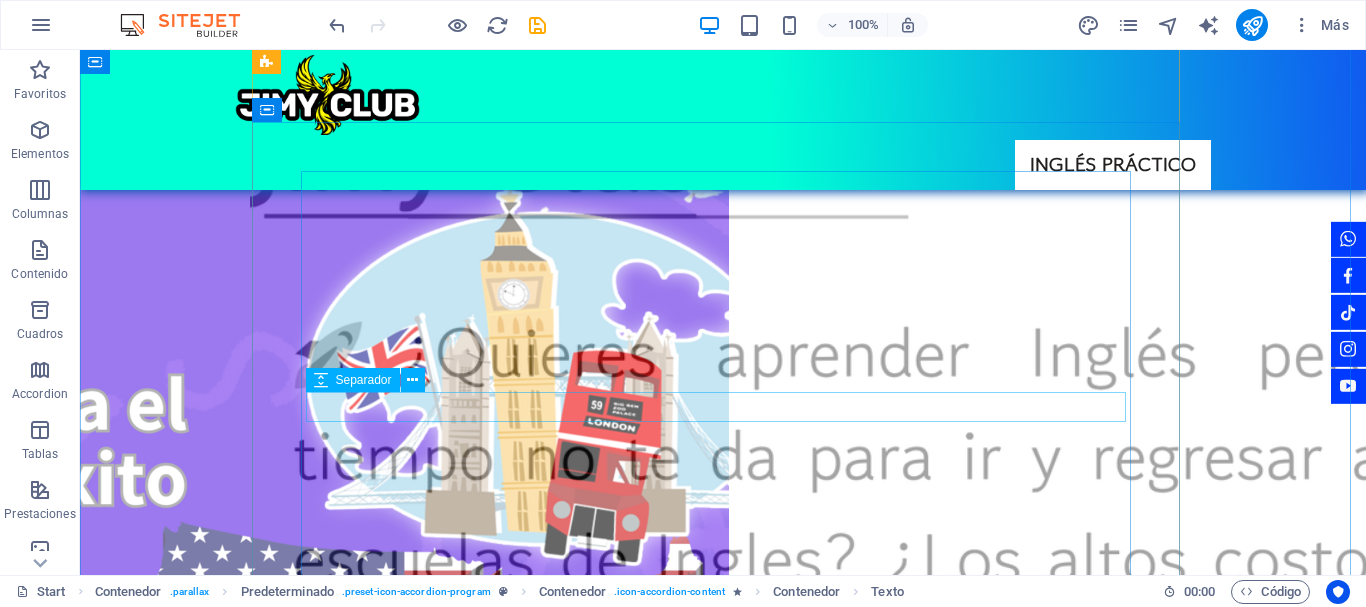 scroll, scrollTop: 5181, scrollLeft: 0, axis: vertical 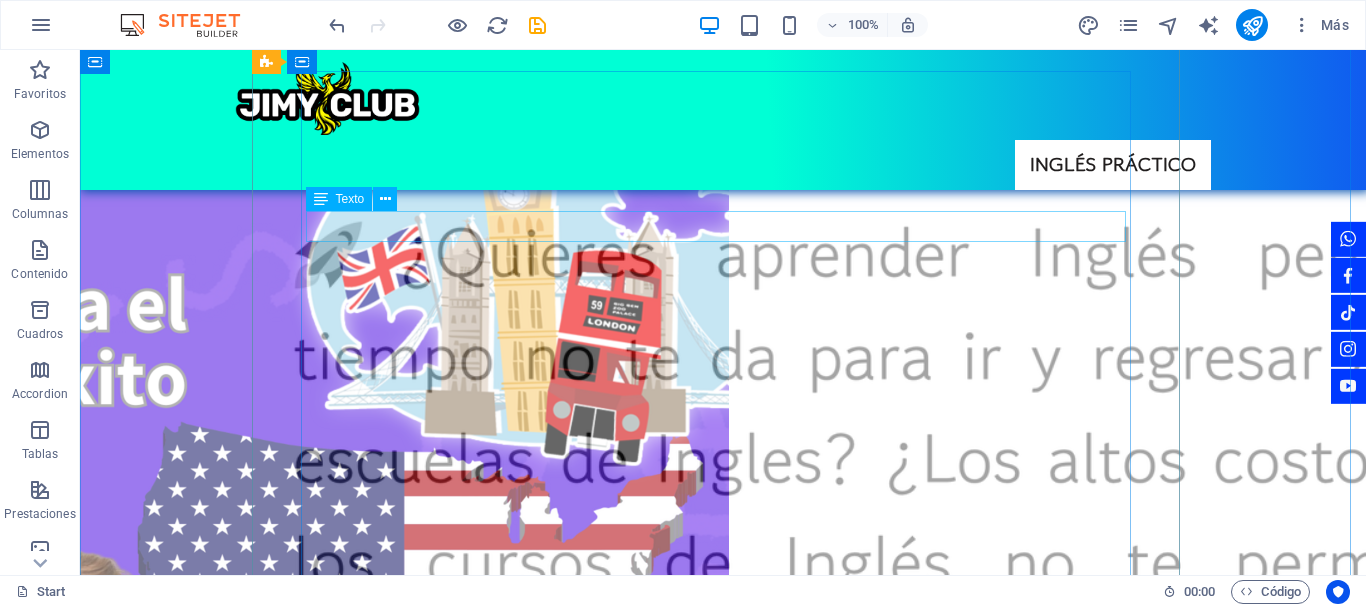click on "Duración: 12 meses sea que tomes el plan entre semana o el plan sabatino." at bounding box center (723, 6900) 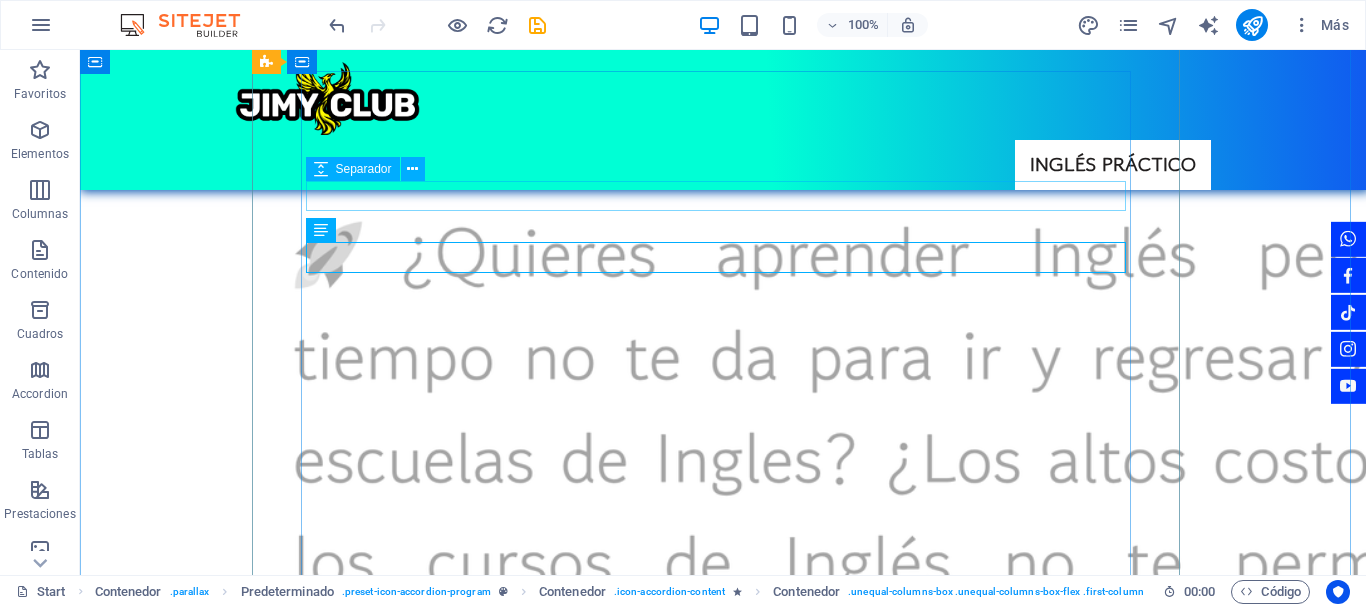 click at bounding box center [723, 6870] 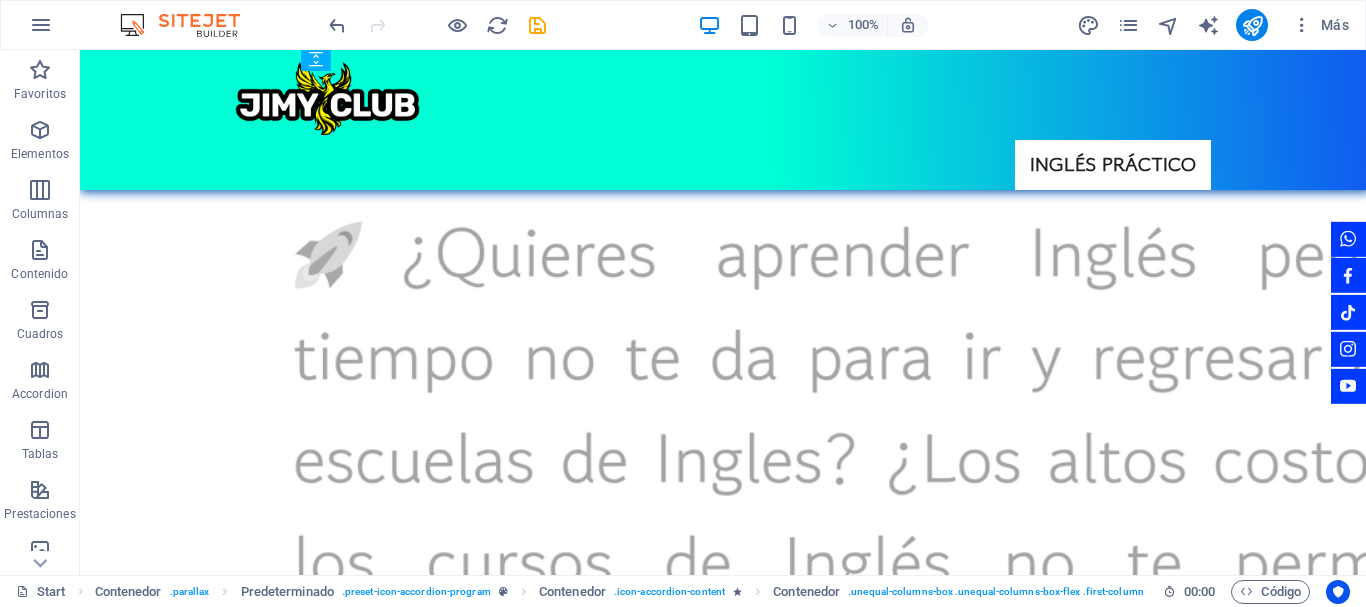 drag, startPoint x: 520, startPoint y: 220, endPoint x: 520, endPoint y: 263, distance: 43 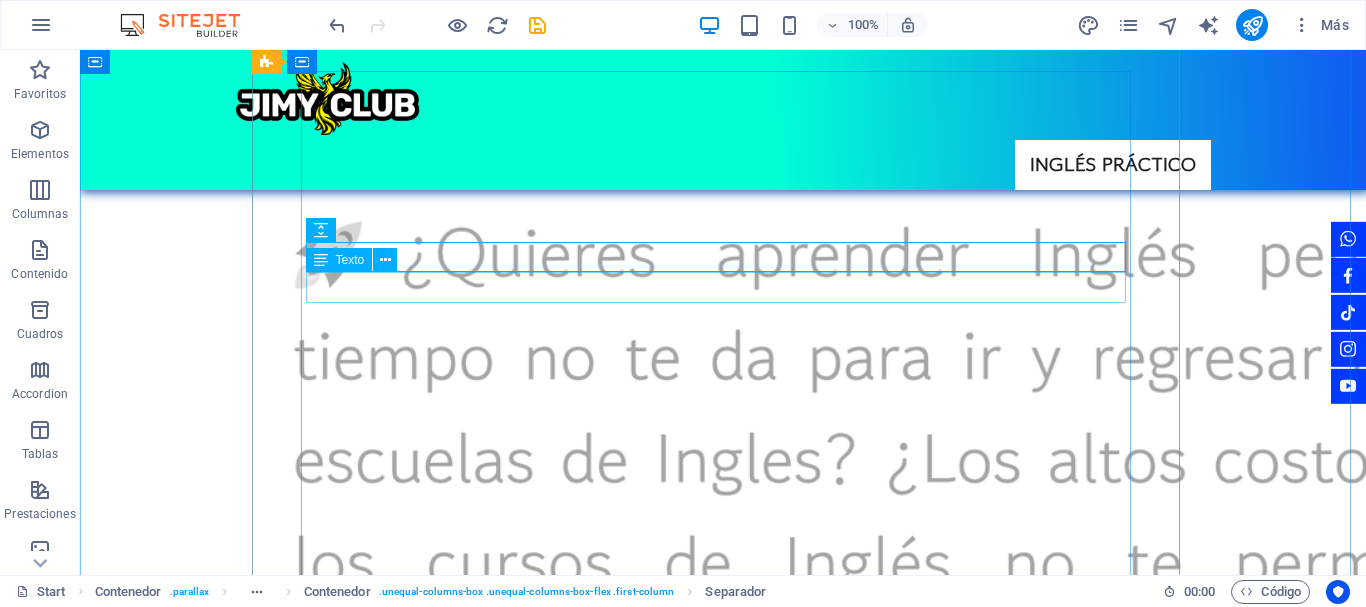 click on "Duración: 12 meses sea que tomes el plan entre semana o el plan sabatino." at bounding box center (723, 6961) 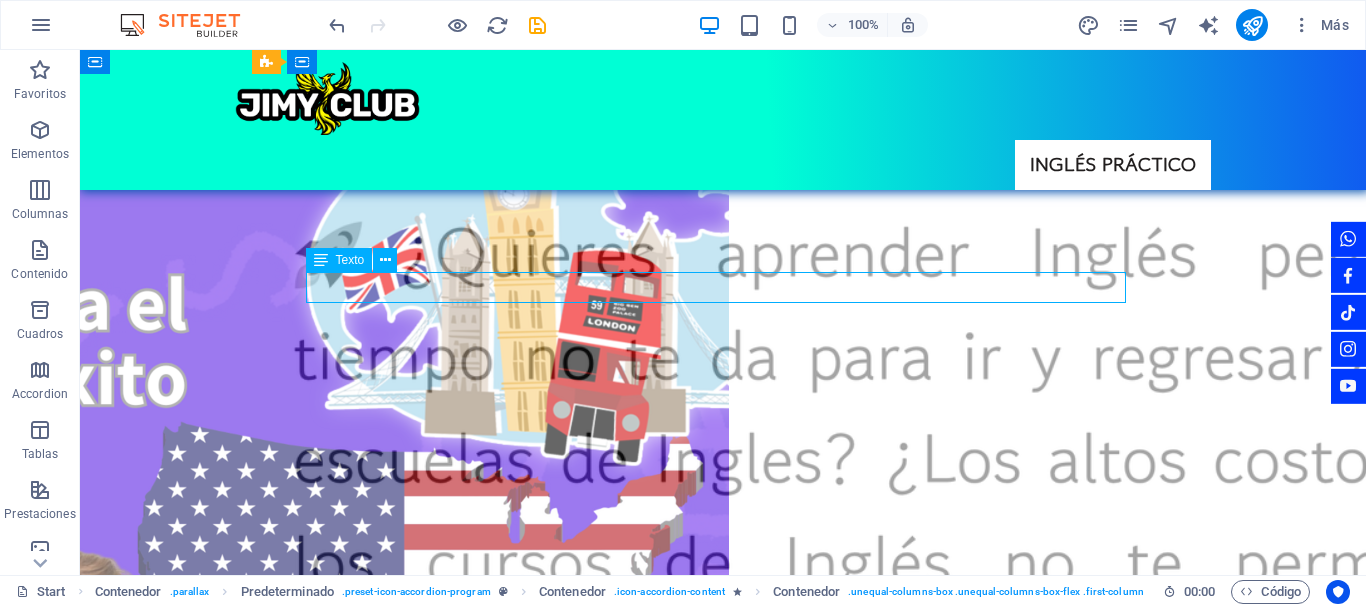 click on "Duración: 12 meses sea que tomes el plan entre semana o el plan sabatino." at bounding box center (723, 6961) 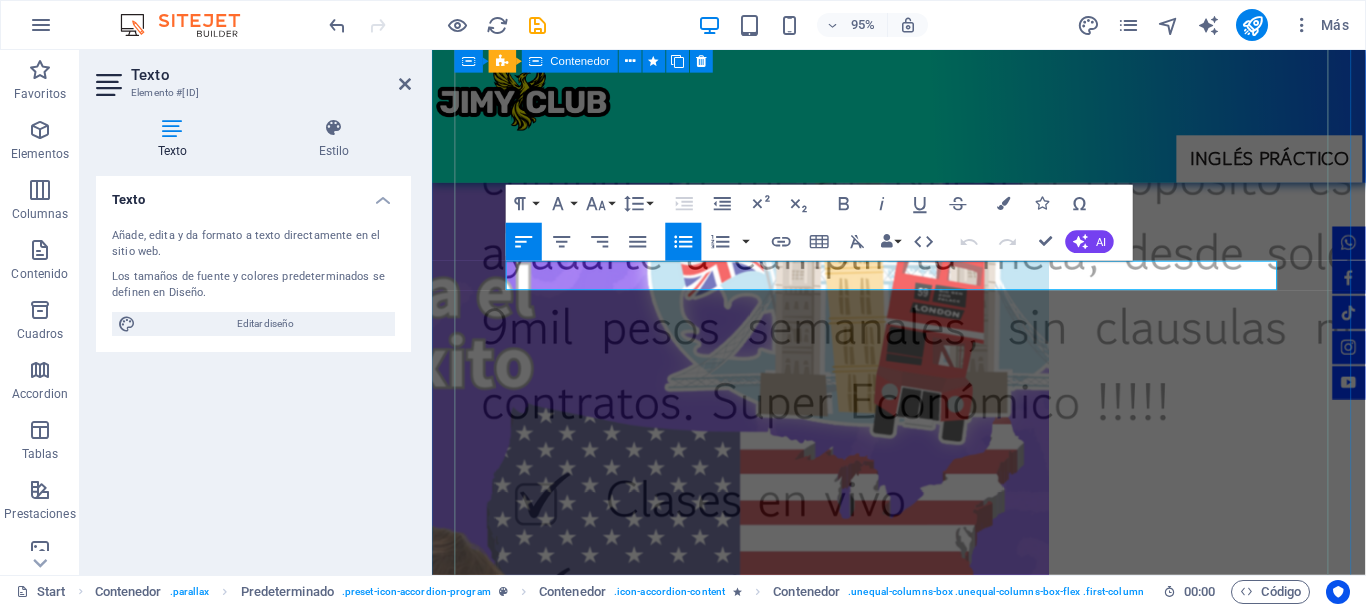 scroll, scrollTop: 4801, scrollLeft: 0, axis: vertical 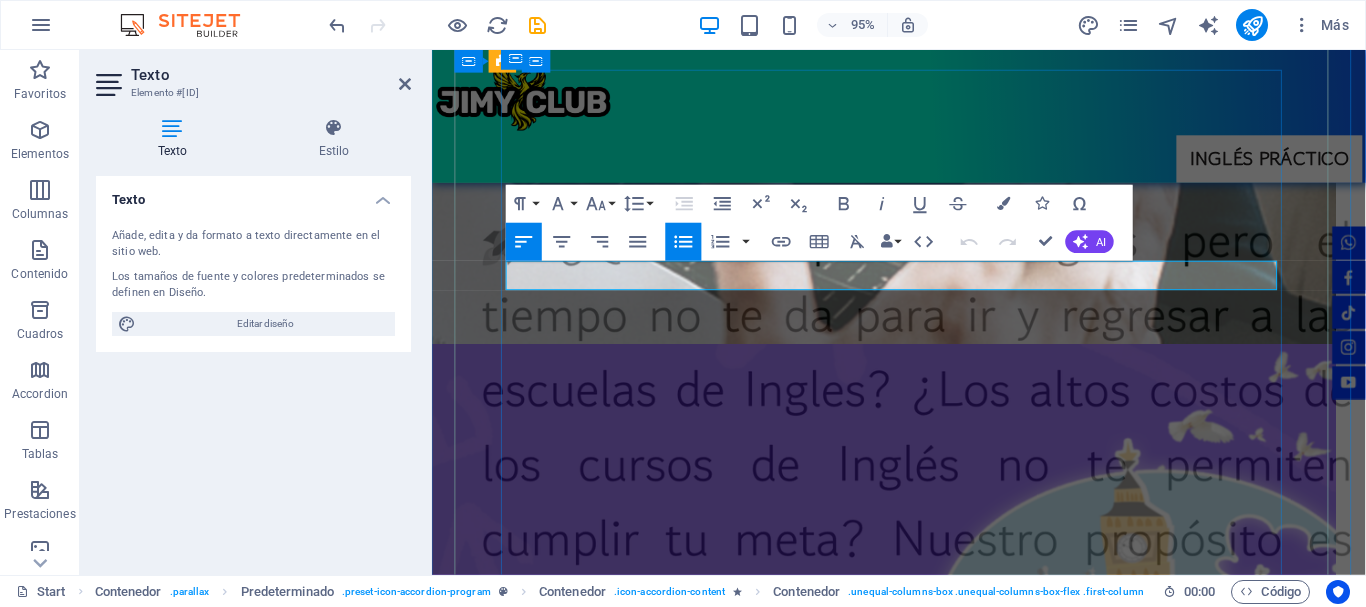 click on "Duración: 12 meses sea que tomes el plan entre semana o el plan sabatino." at bounding box center [936, 5927] 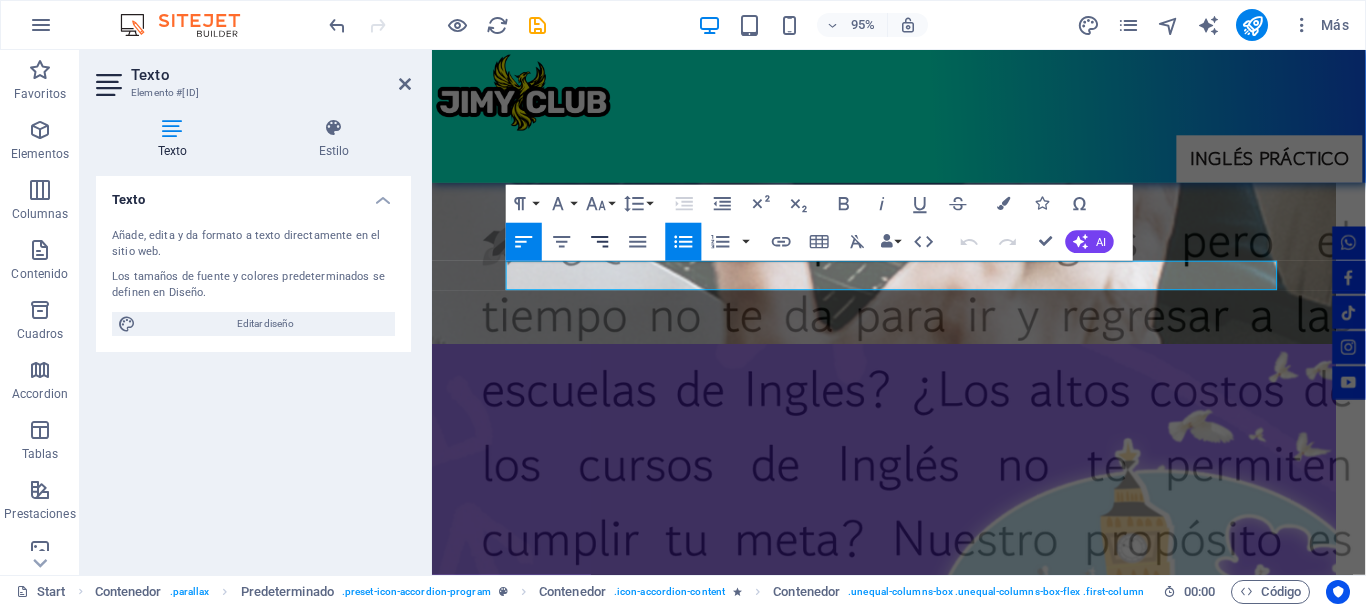 type 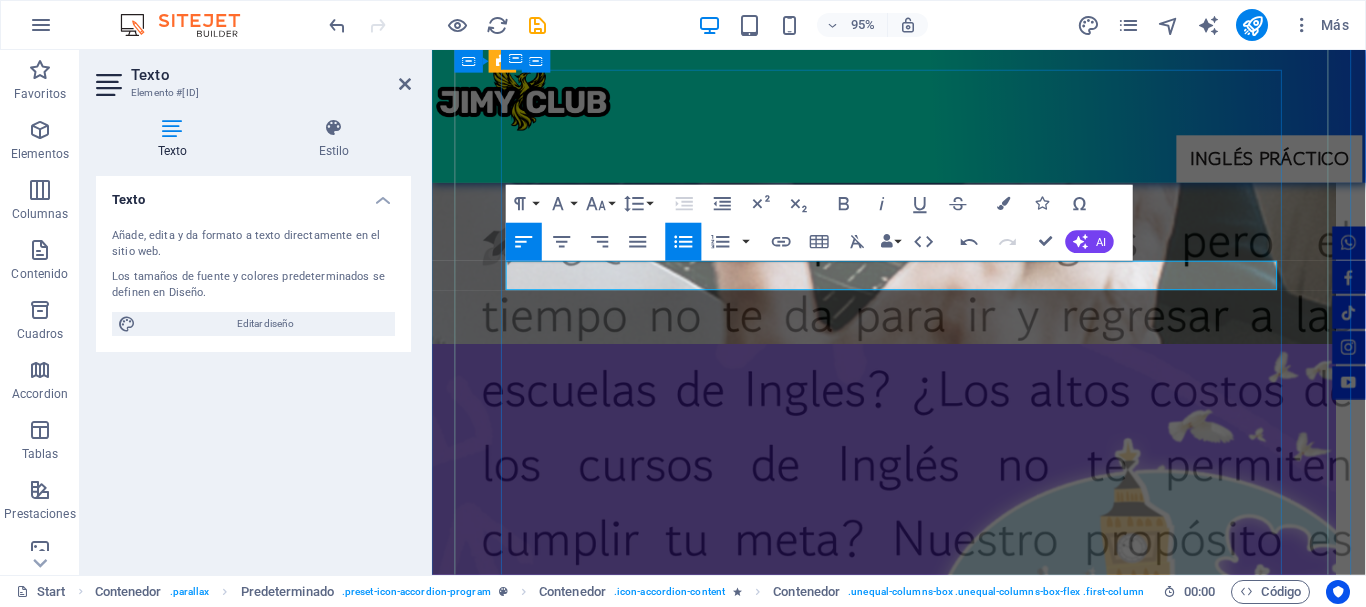 drag, startPoint x: 648, startPoint y: 288, endPoint x: 1200, endPoint y: 292, distance: 552.01447 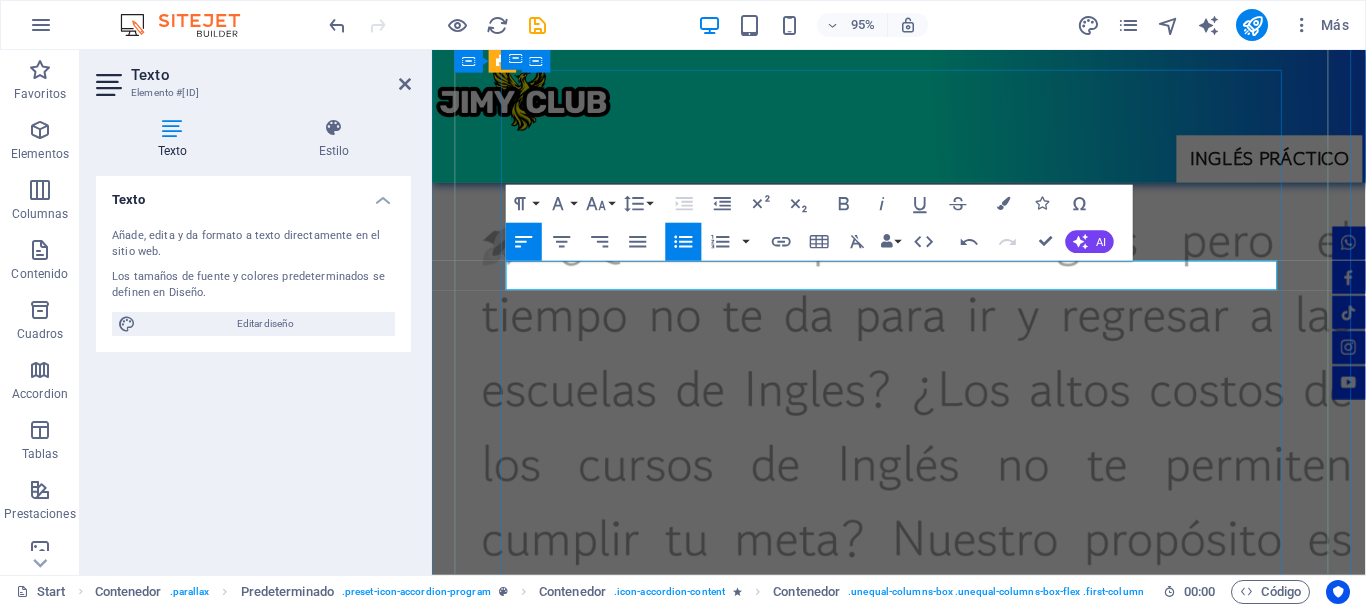 click on "Se enseñará" at bounding box center [936, 5927] 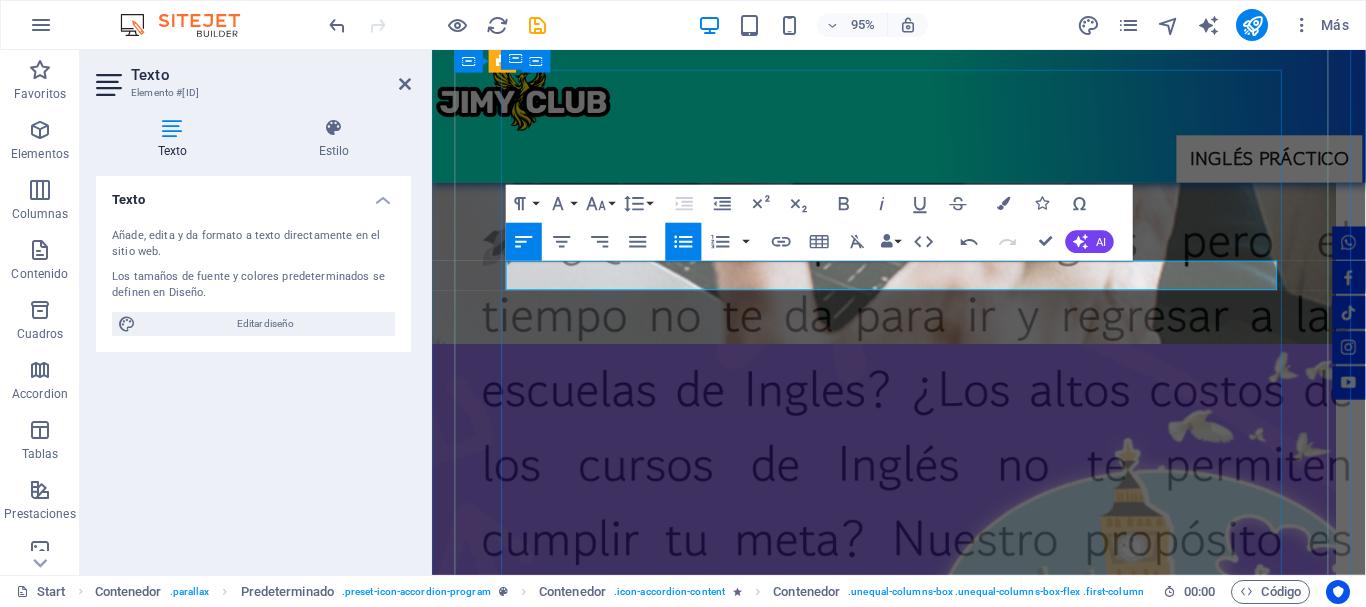 click on "Se enseñará" at bounding box center (936, 5927) 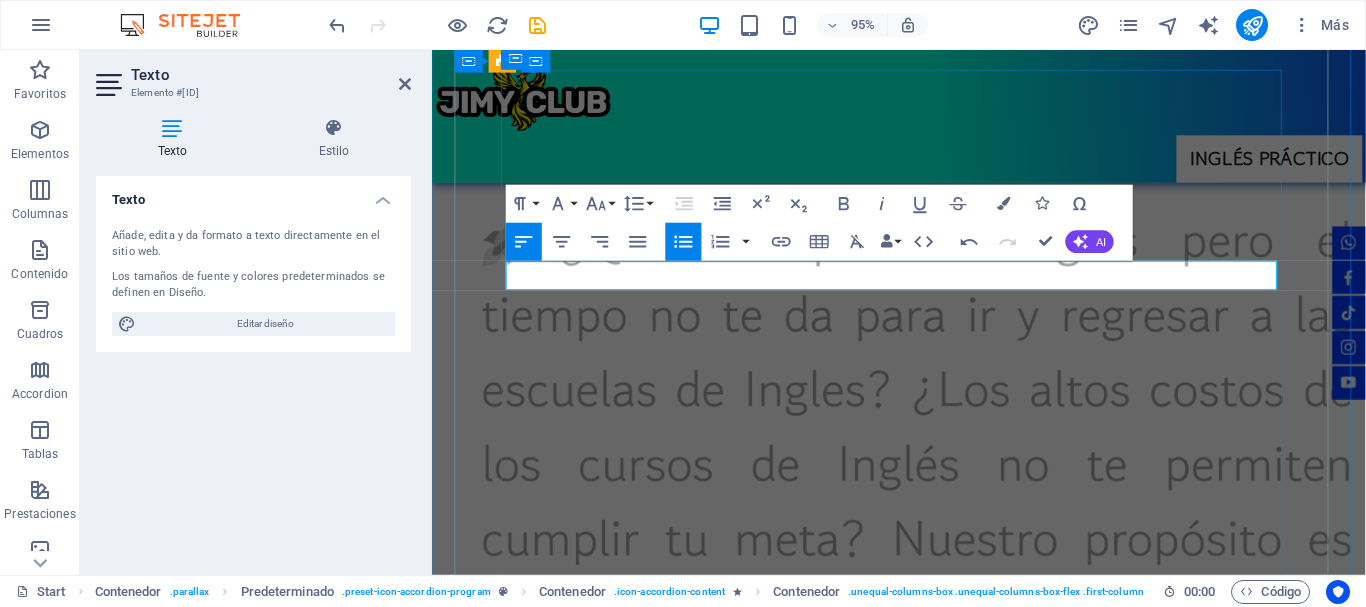click on "Se enseñarán no menos de 3.000 palabras en Inglés; gramática" at bounding box center [936, 5927] 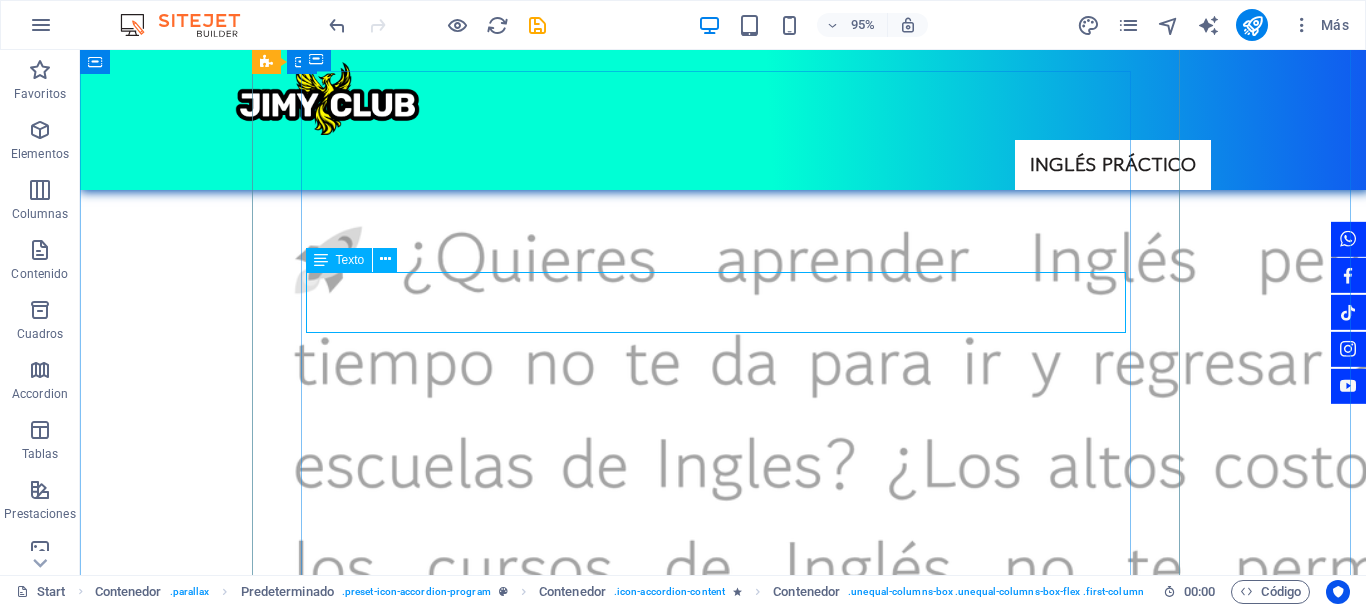 scroll, scrollTop: 5181, scrollLeft: 0, axis: vertical 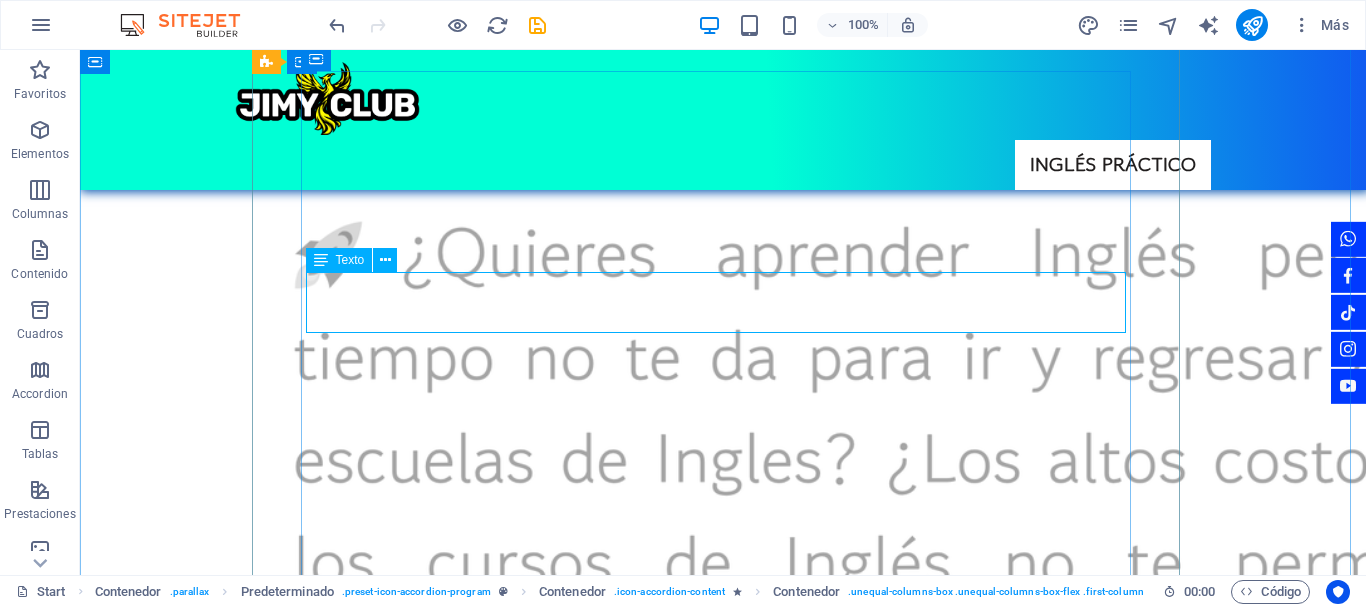 click on "Se enseñarán no menos de [NUMBER] palabras en Inglés; gramática con prácticas en clase que te ayudarán a apropiarte del conocimiento enseñado en nuestras clases." at bounding box center (723, 6976) 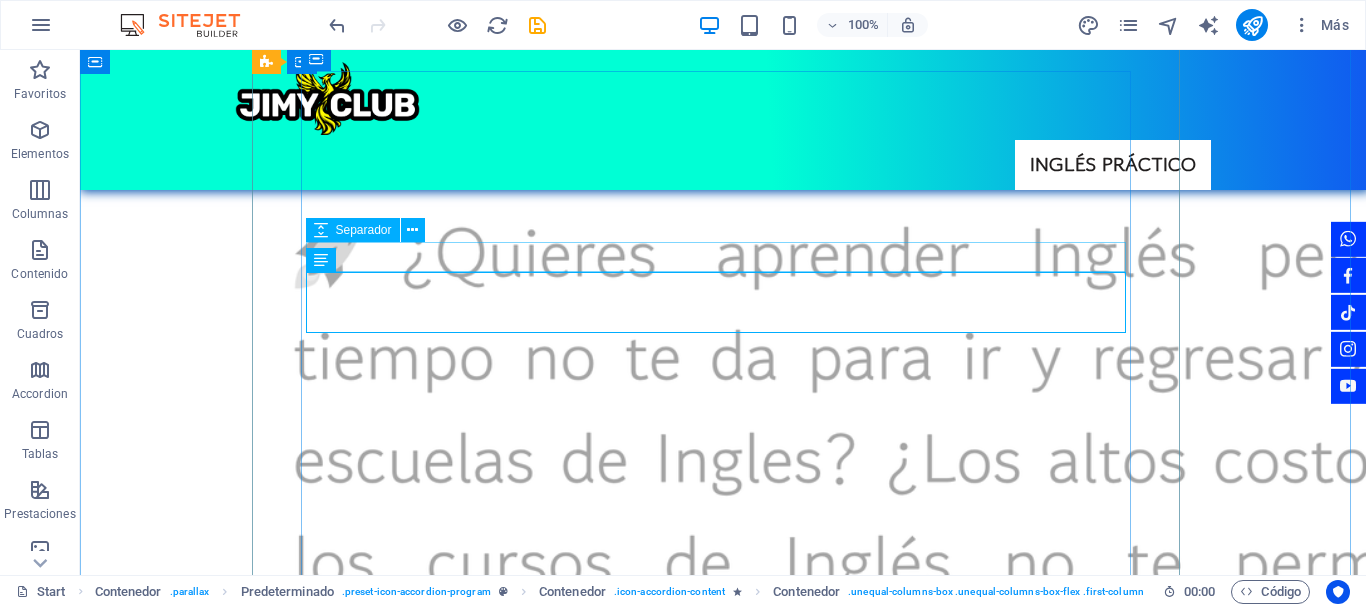 click at bounding box center [723, 6931] 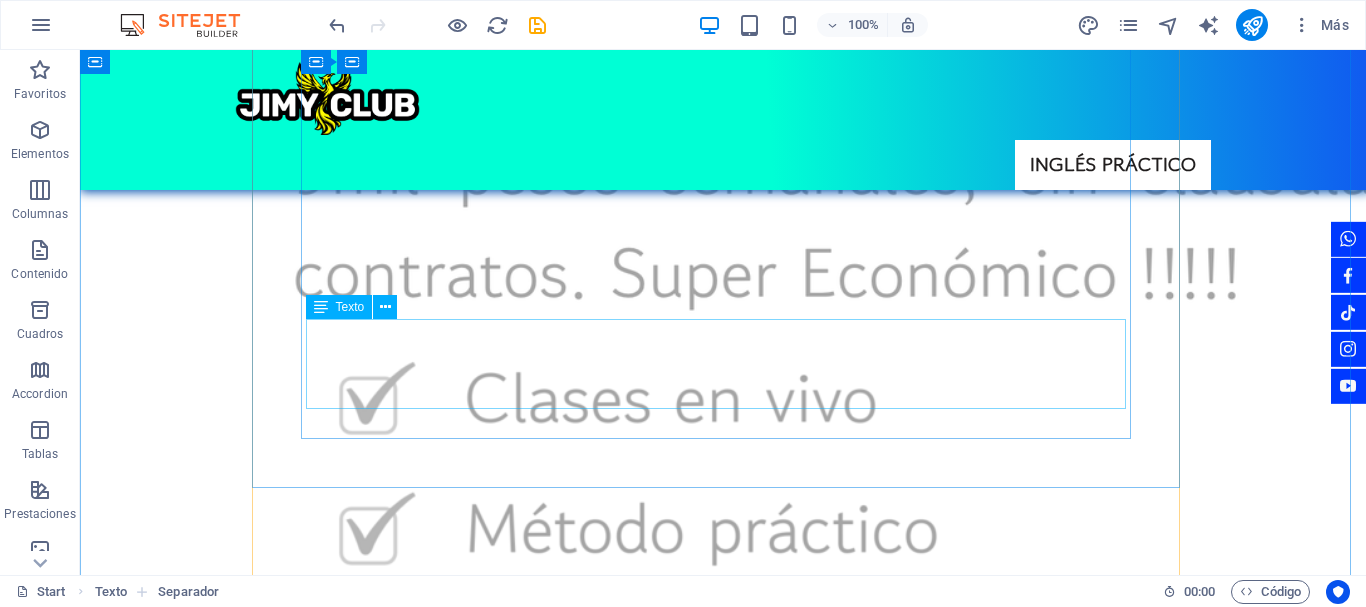 scroll, scrollTop: 6181, scrollLeft: 0, axis: vertical 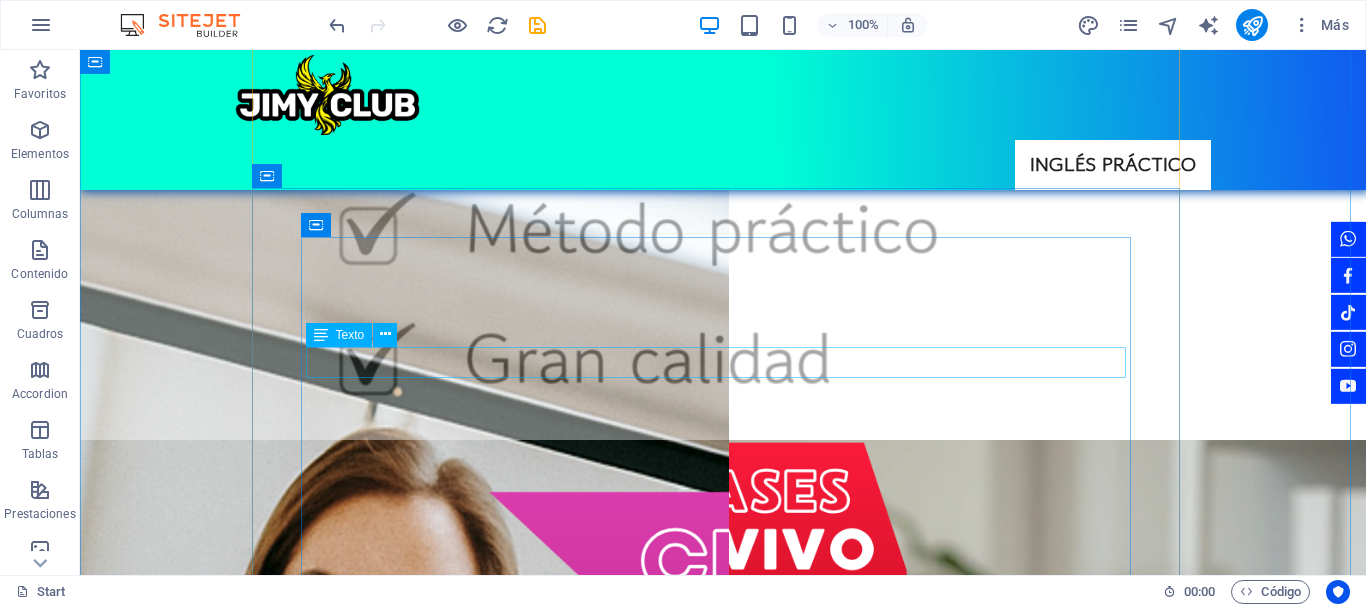 click on "Duración: 12 meses sea que tomes el plan entre semana o el plan sabatino." at bounding box center [723, 7029] 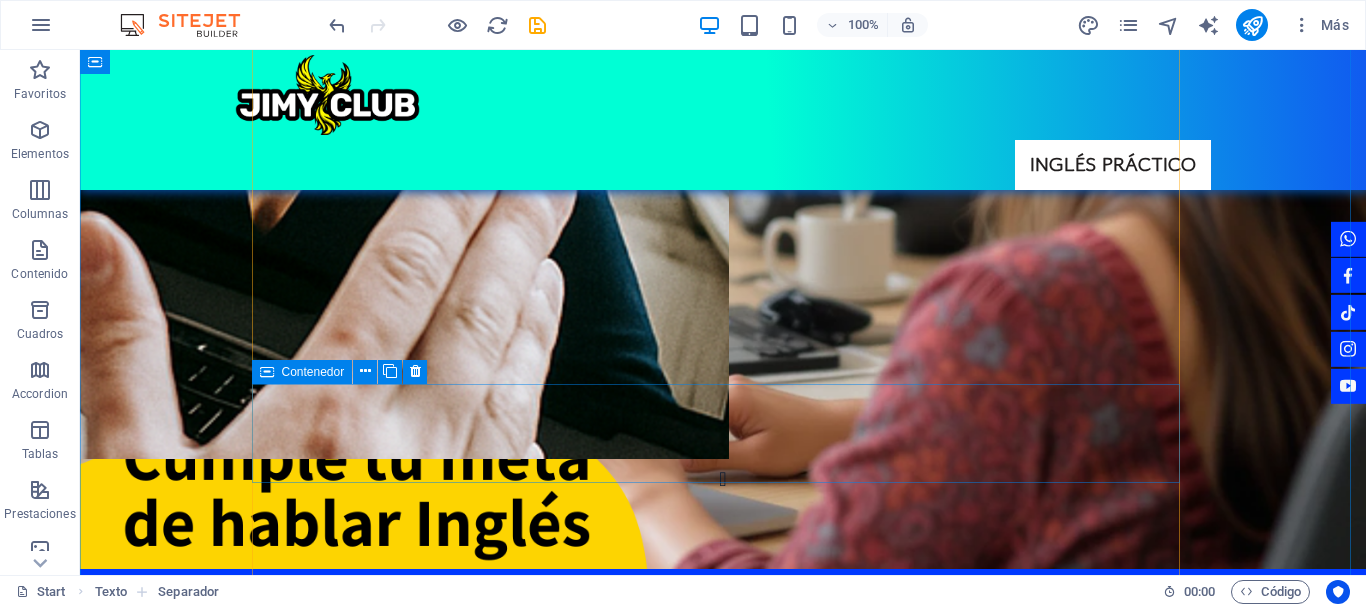 scroll, scrollTop: 7381, scrollLeft: 0, axis: vertical 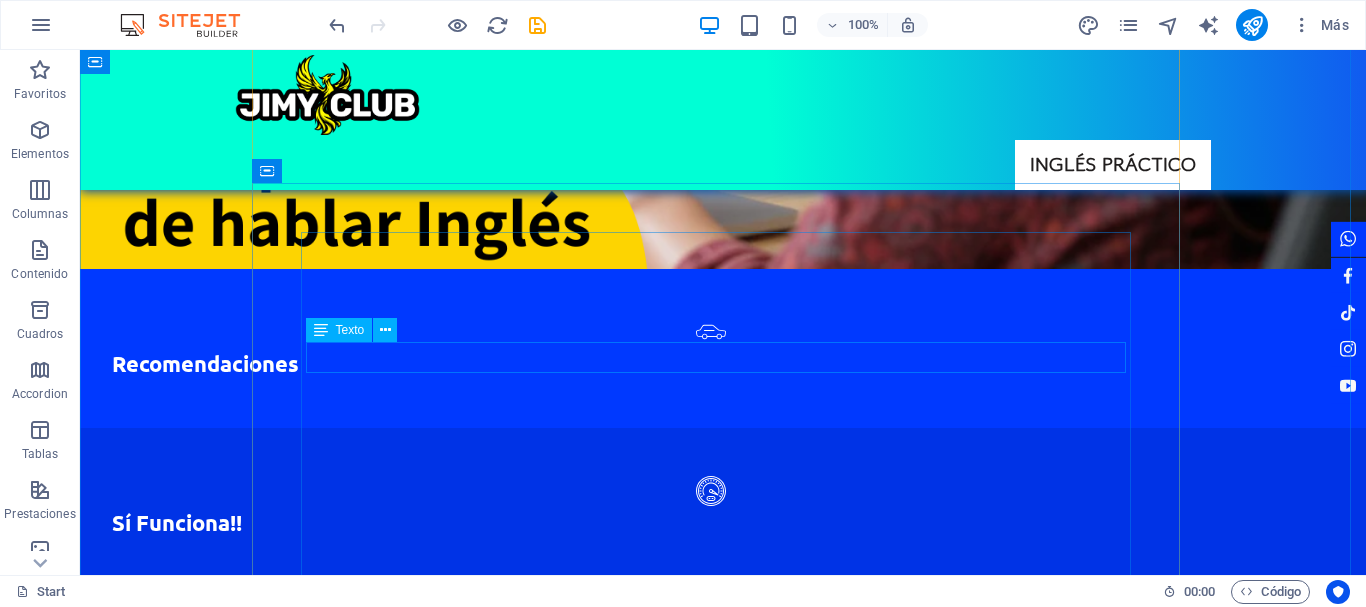 click on "Duración: 12 meses sea que tomes el plan entre semana o el plan sabatino." at bounding box center (723, 7019) 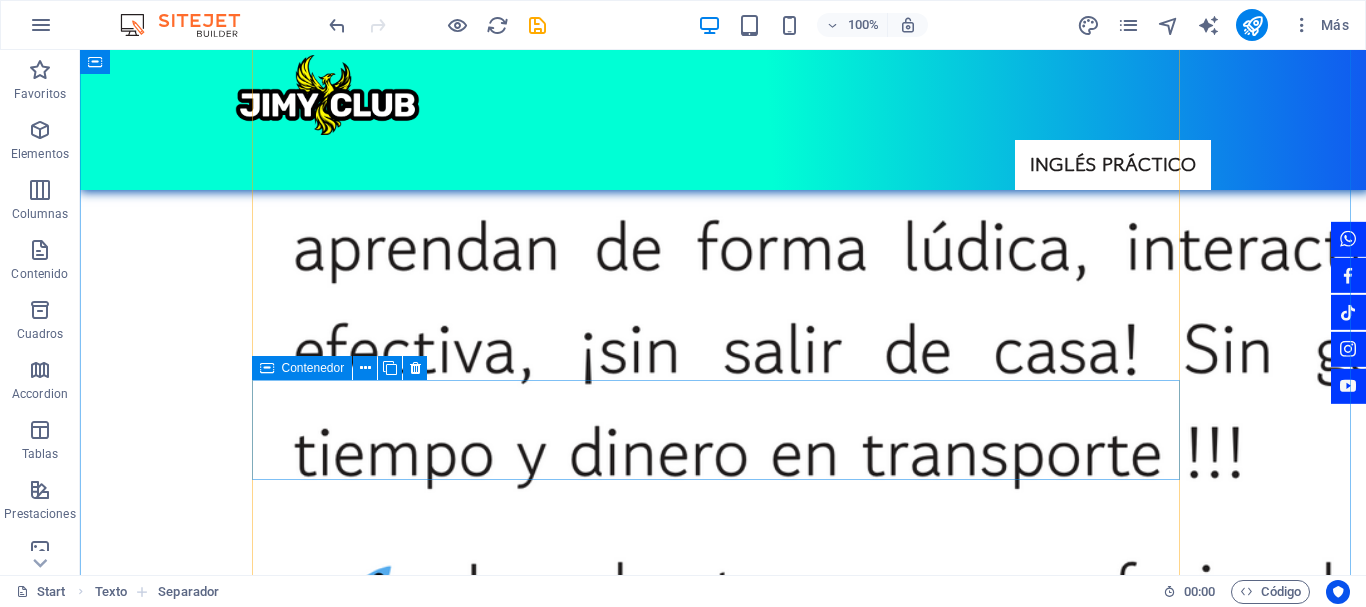 scroll, scrollTop: 8681, scrollLeft: 0, axis: vertical 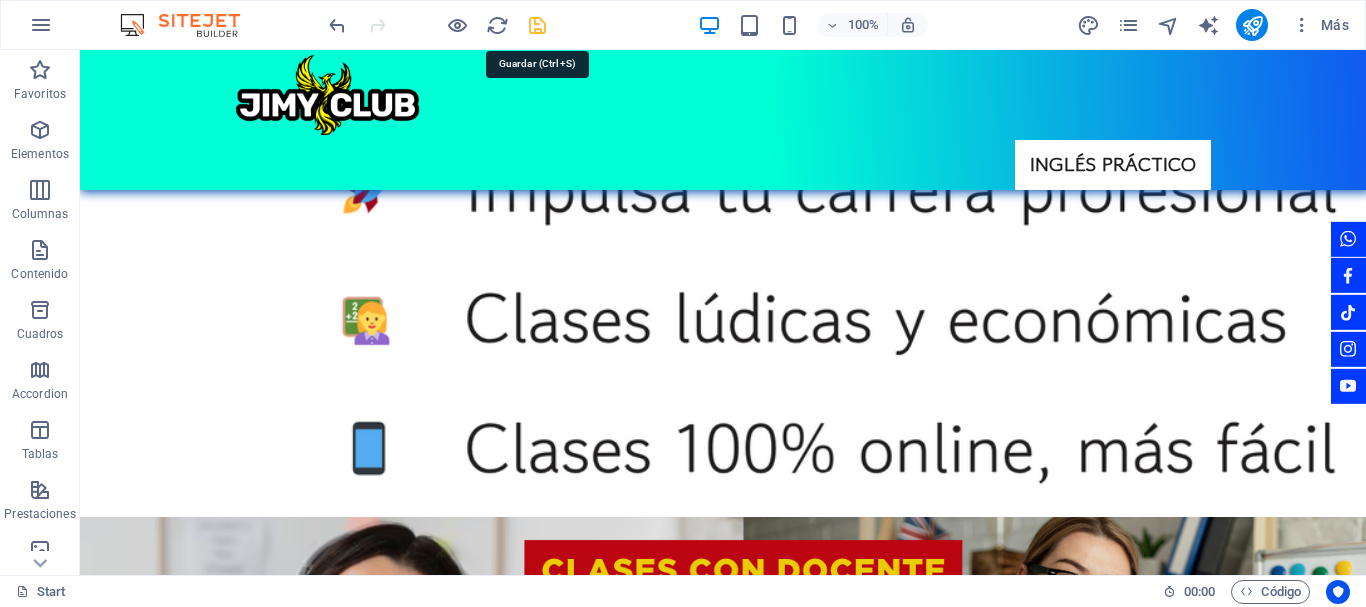 click at bounding box center (537, 25) 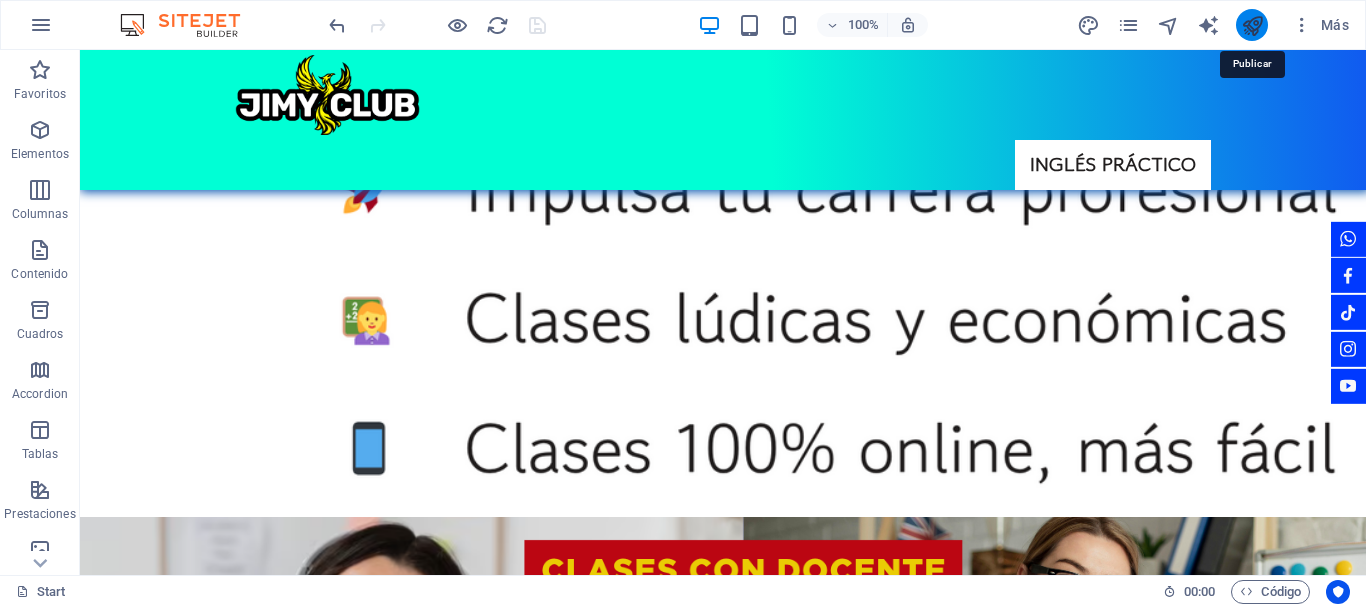 click at bounding box center [1252, 25] 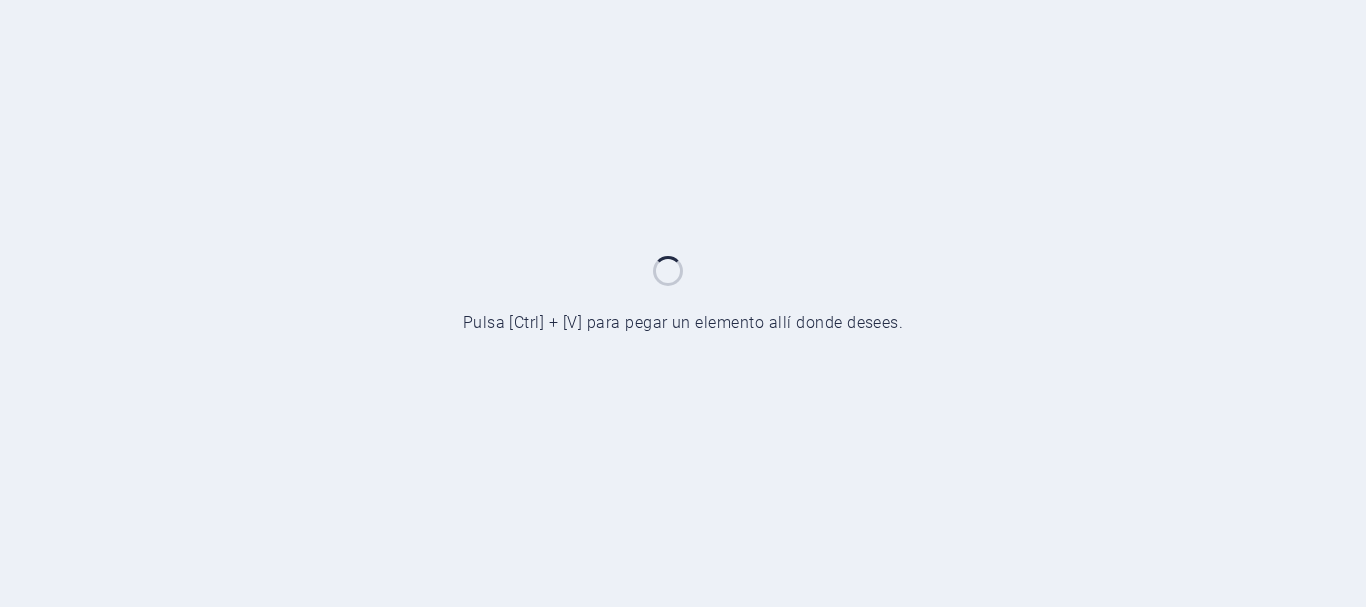 scroll, scrollTop: 0, scrollLeft: 0, axis: both 